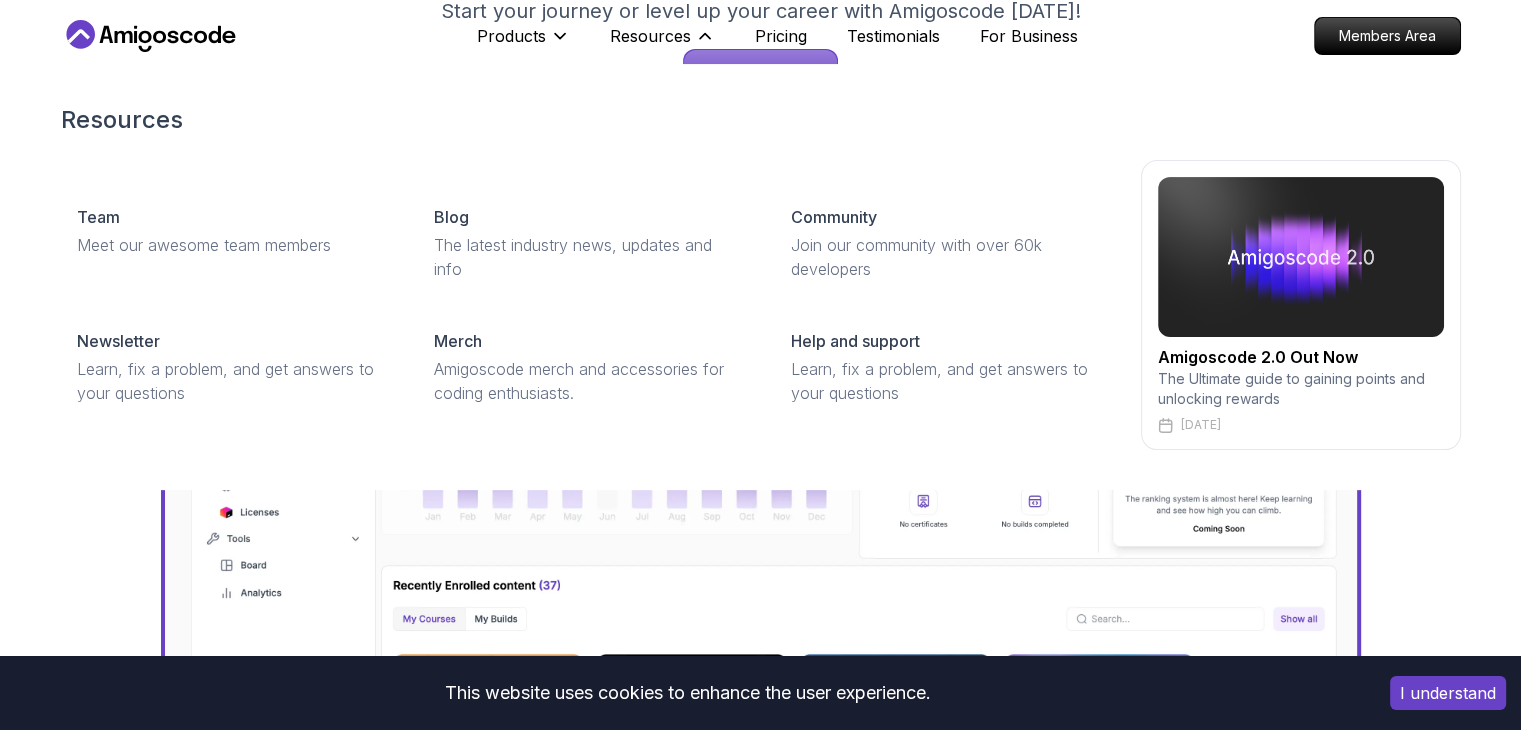scroll, scrollTop: 500, scrollLeft: 0, axis: vertical 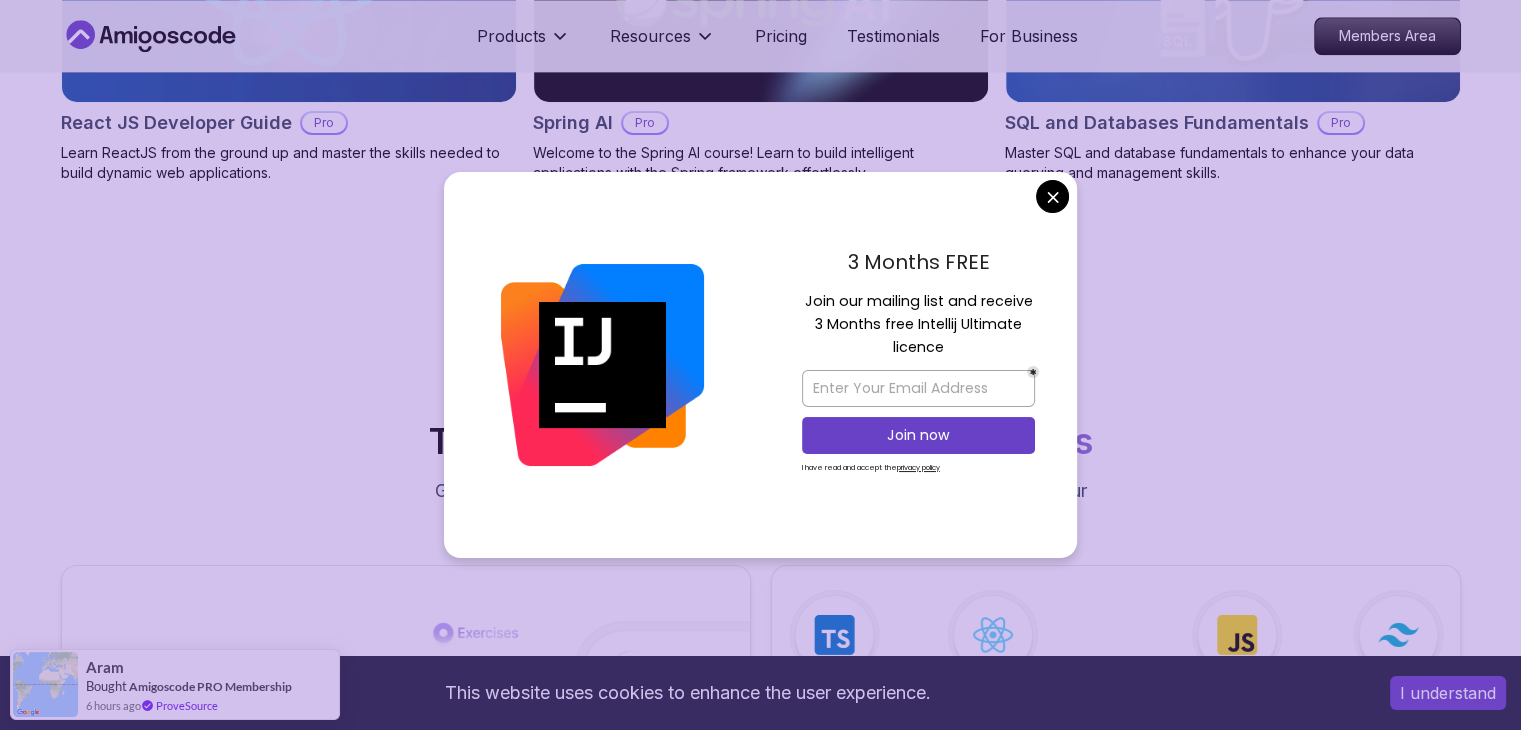 click on "This website uses cookies to enhance the user experience. I understand Products Resources Pricing Testimonials For Business Members Area Products Resources Pricing Testimonials For Business Members Area Jogh Long Spring Developer Advocate "Amigoscode Does a pretty good job, and consistently too, covering Spring and for that, I'm very Appreciative" The One-Stop Platform for   Developers Get unlimited access to coding   courses ,   Quizzes ,   Builds  and   Tools . Start your journey or level up your career with Amigoscode [DATE]! Start for Free [URL][DOMAIN_NAME] OUR AMIGO STUDENTS WORK IN TOP COMPANIES Courses Builds Discover Amigoscode's Latest   Premium Courses! Get unlimited access to coding   courses ,   Quizzes ,   Builds  and   Tools . Start your journey or level up your career with Amigoscode [DATE]! Browse all  courses Advanced Spring Boot Pro Dive deep into Spring Boot with our advanced course, designed to take your skills from intermediate to expert level. NEW Spring Boot for Beginners" at bounding box center (760, 3160) 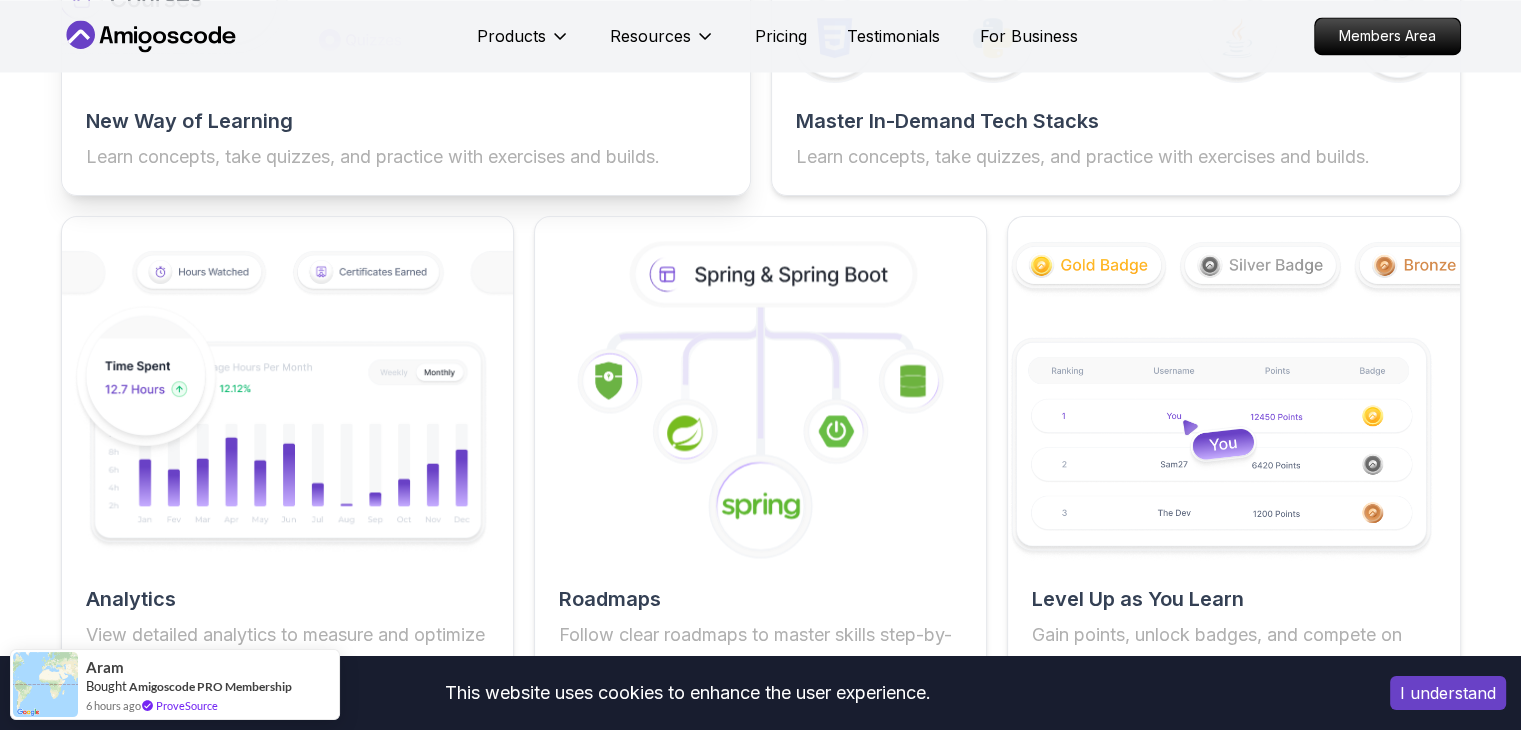 scroll, scrollTop: 3500, scrollLeft: 0, axis: vertical 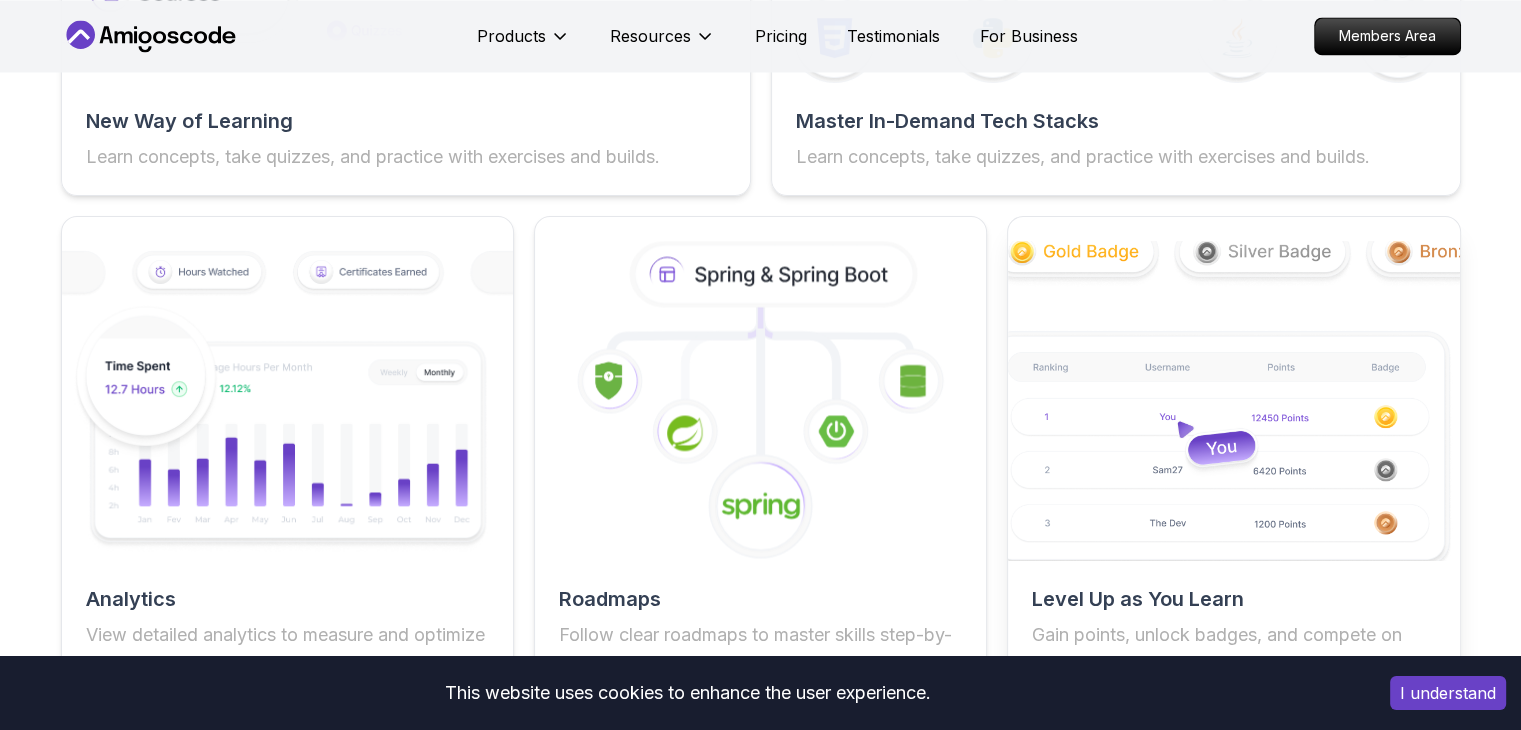 click at bounding box center (1234, 400) 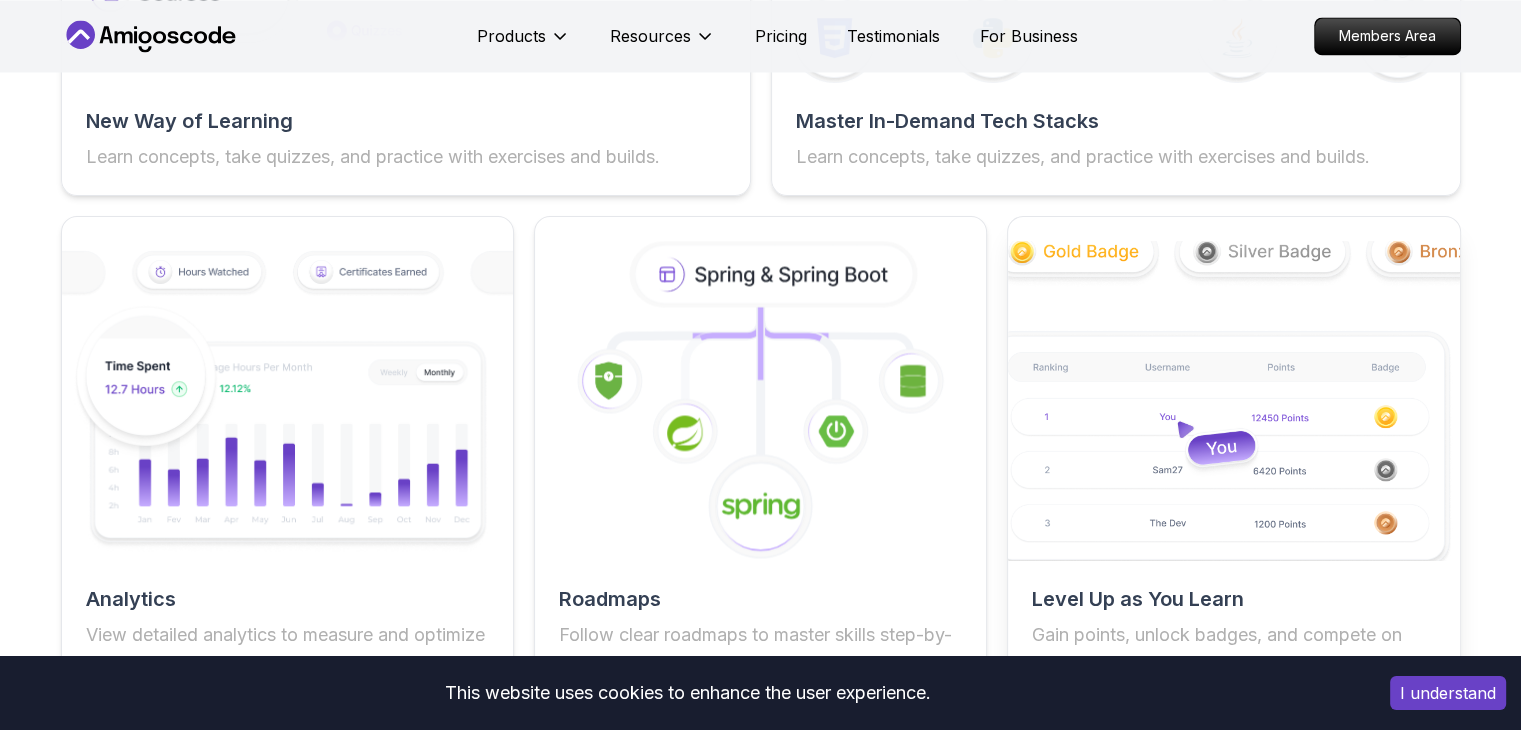 click at bounding box center (1234, 400) 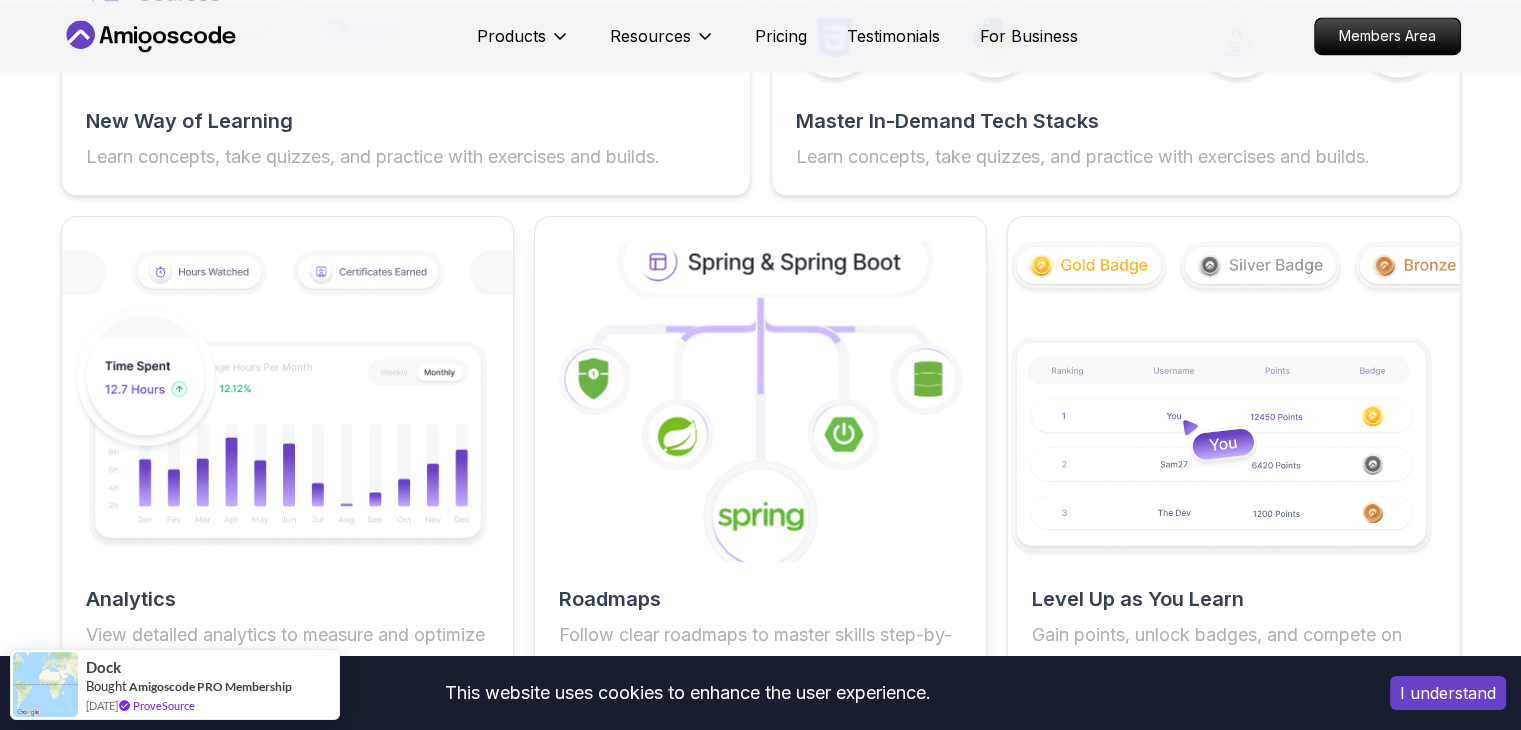 click 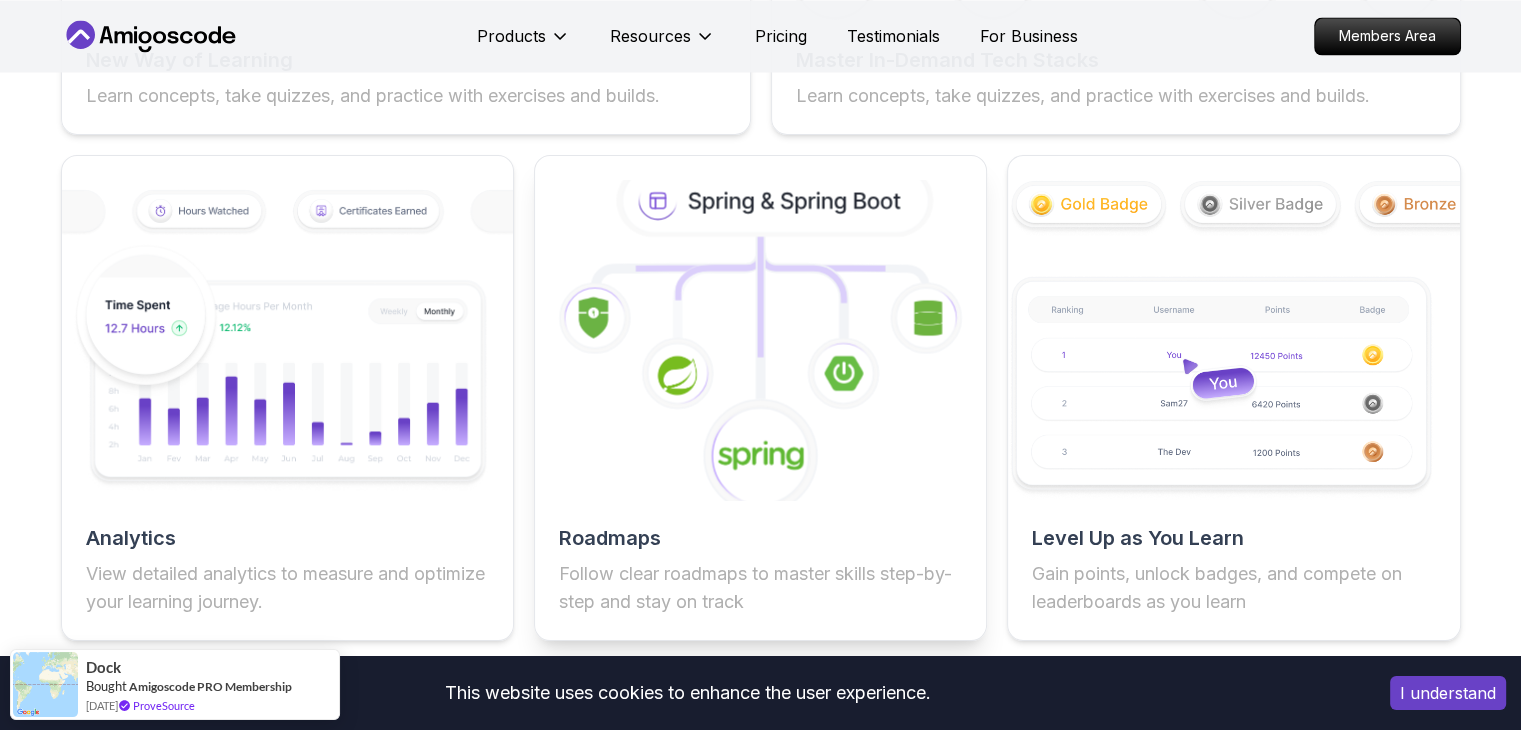 scroll, scrollTop: 3700, scrollLeft: 0, axis: vertical 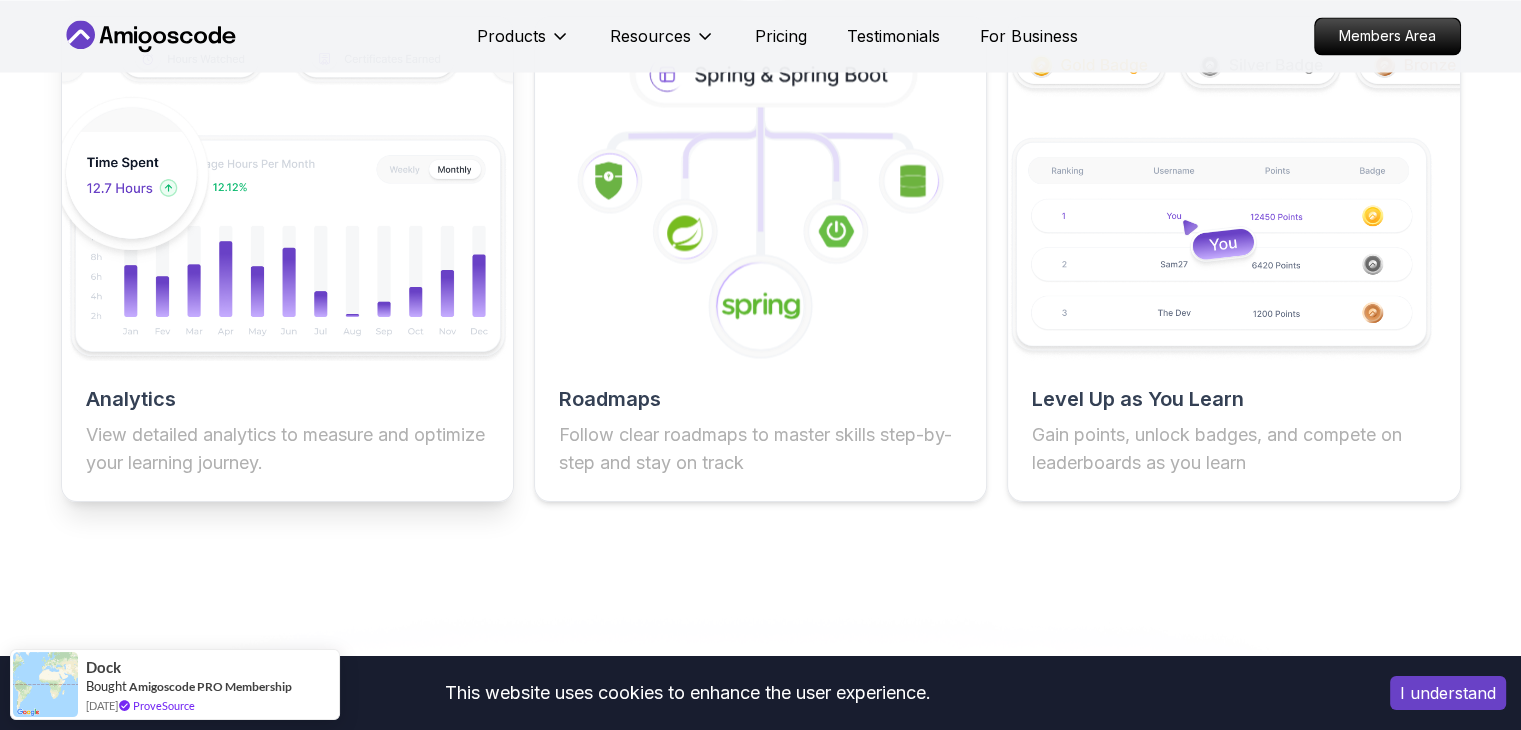 click at bounding box center (287, 201) 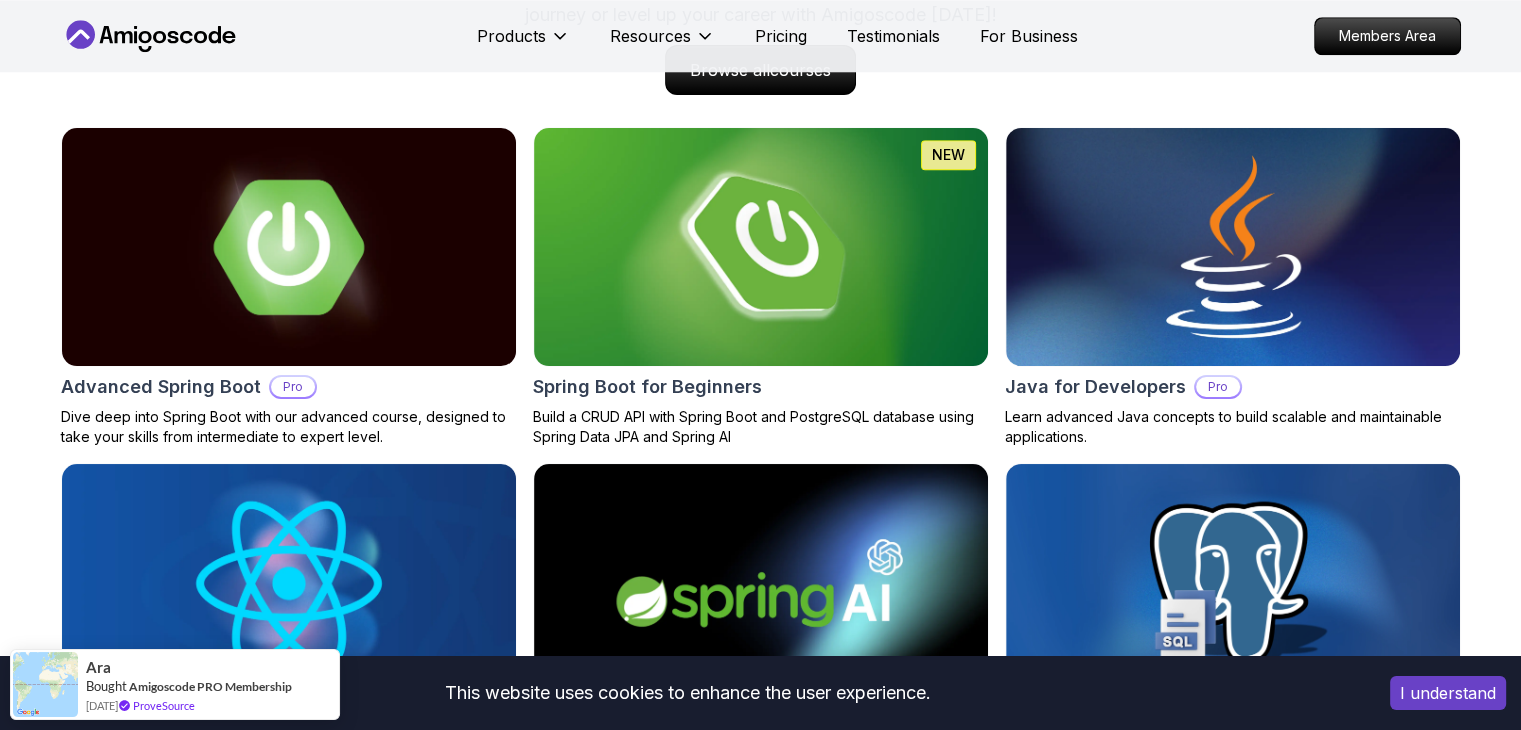 scroll, scrollTop: 1900, scrollLeft: 0, axis: vertical 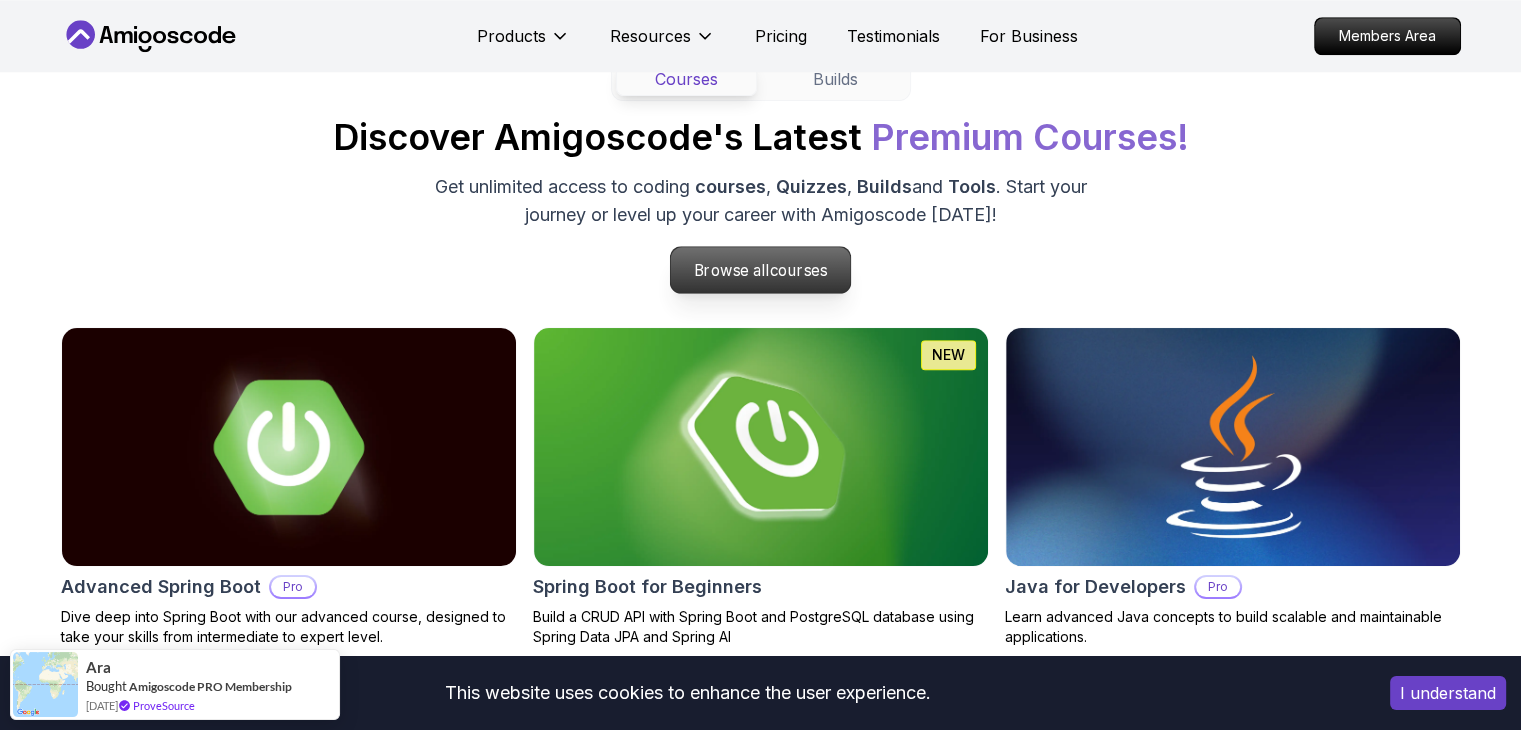 click on "Browse all  courses" at bounding box center [761, 270] 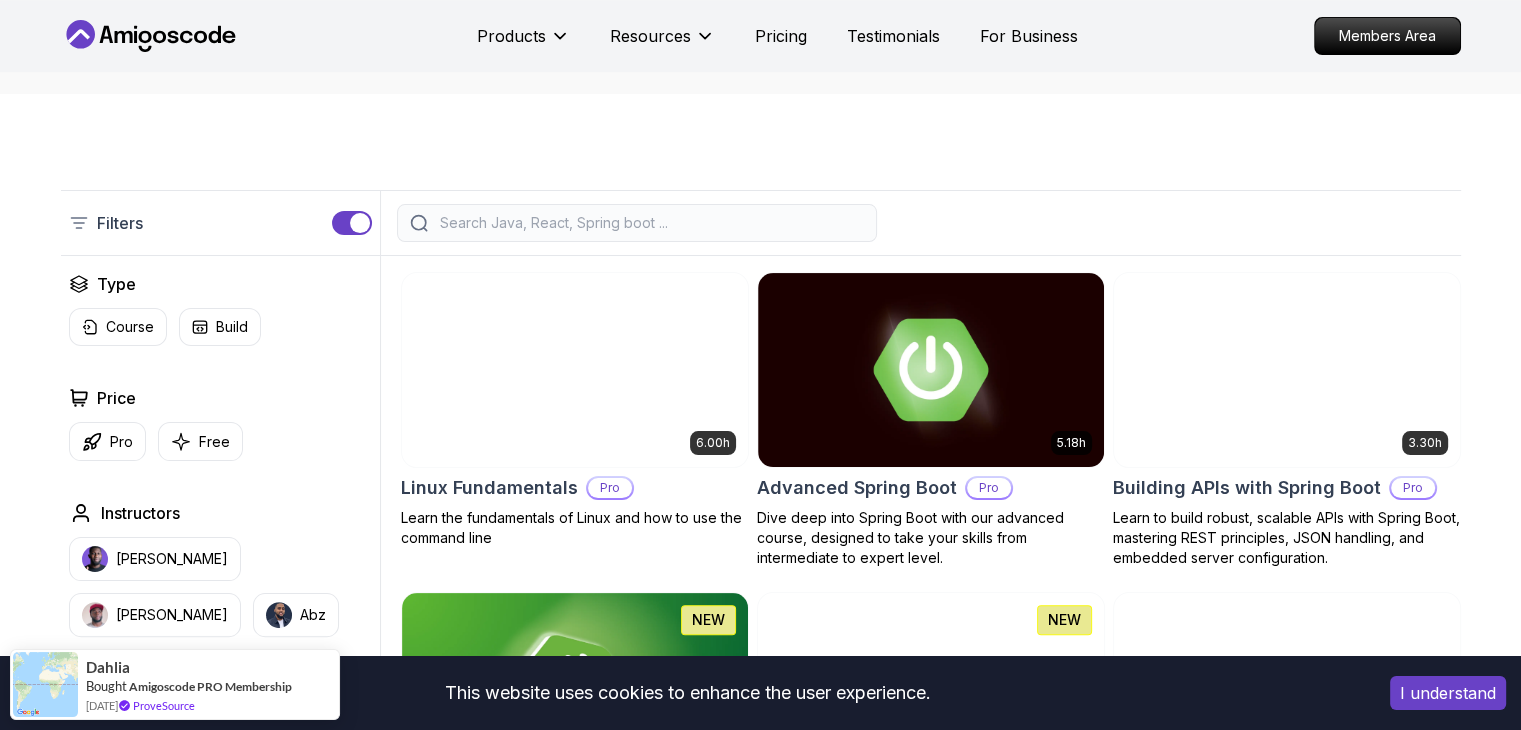 scroll, scrollTop: 400, scrollLeft: 0, axis: vertical 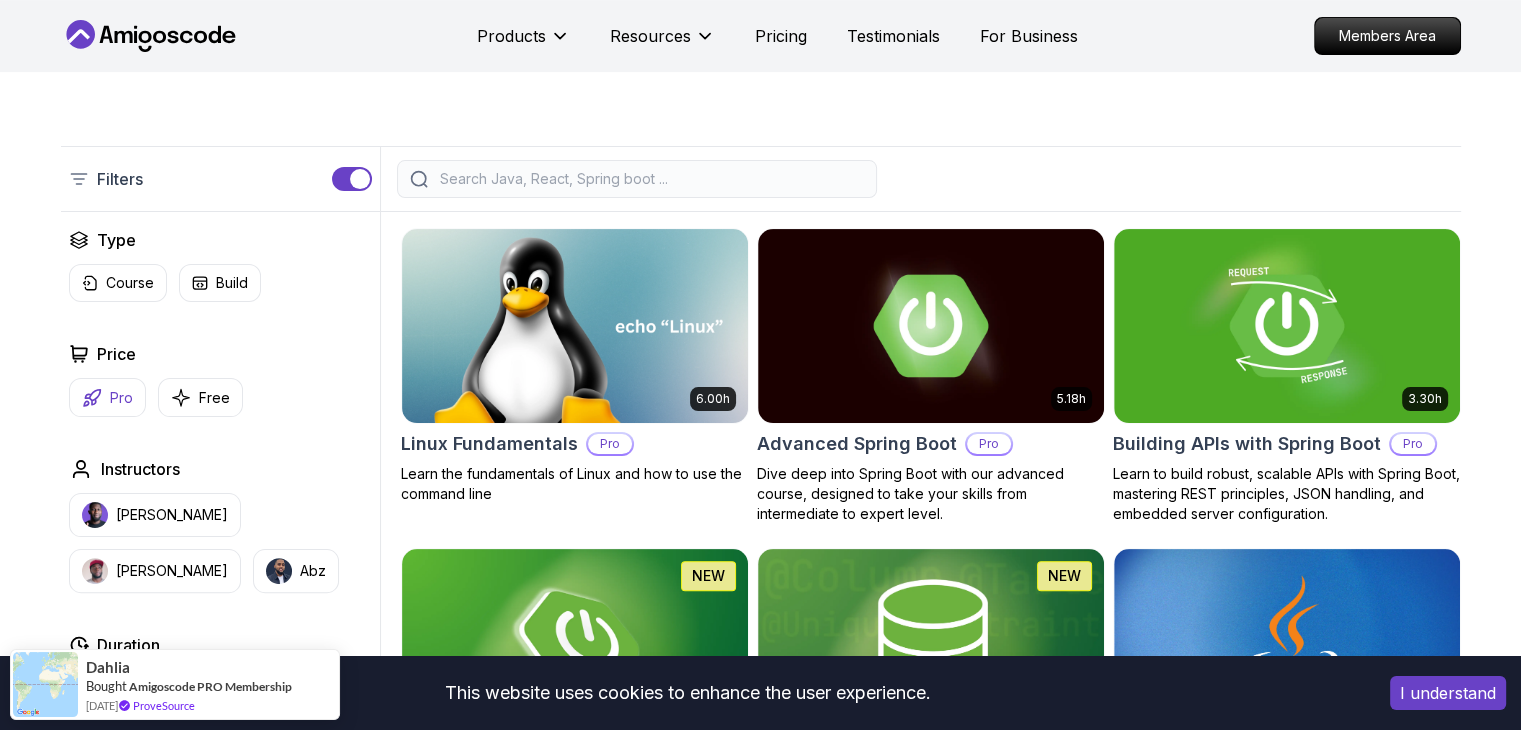 click on "Pro" at bounding box center [121, 398] 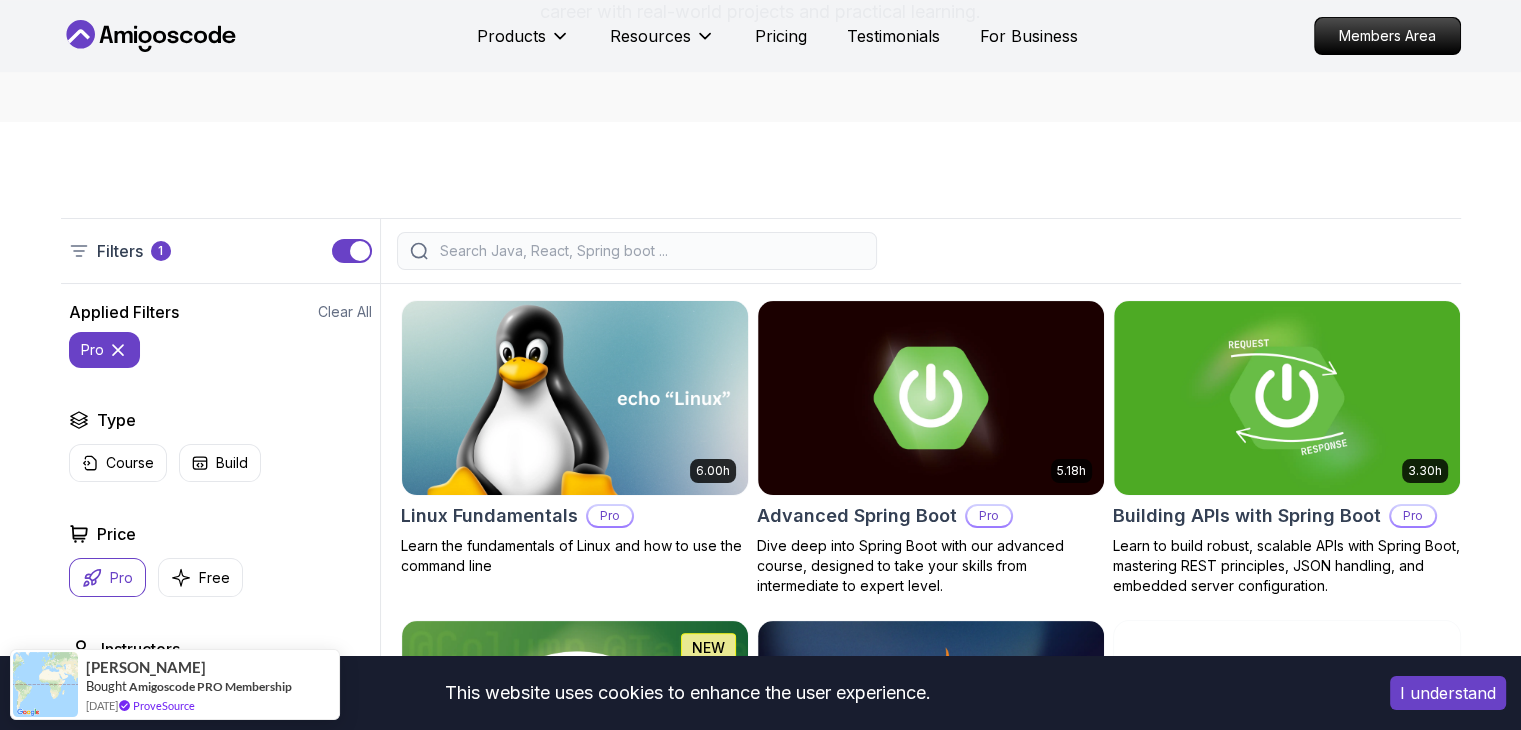 scroll, scrollTop: 600, scrollLeft: 0, axis: vertical 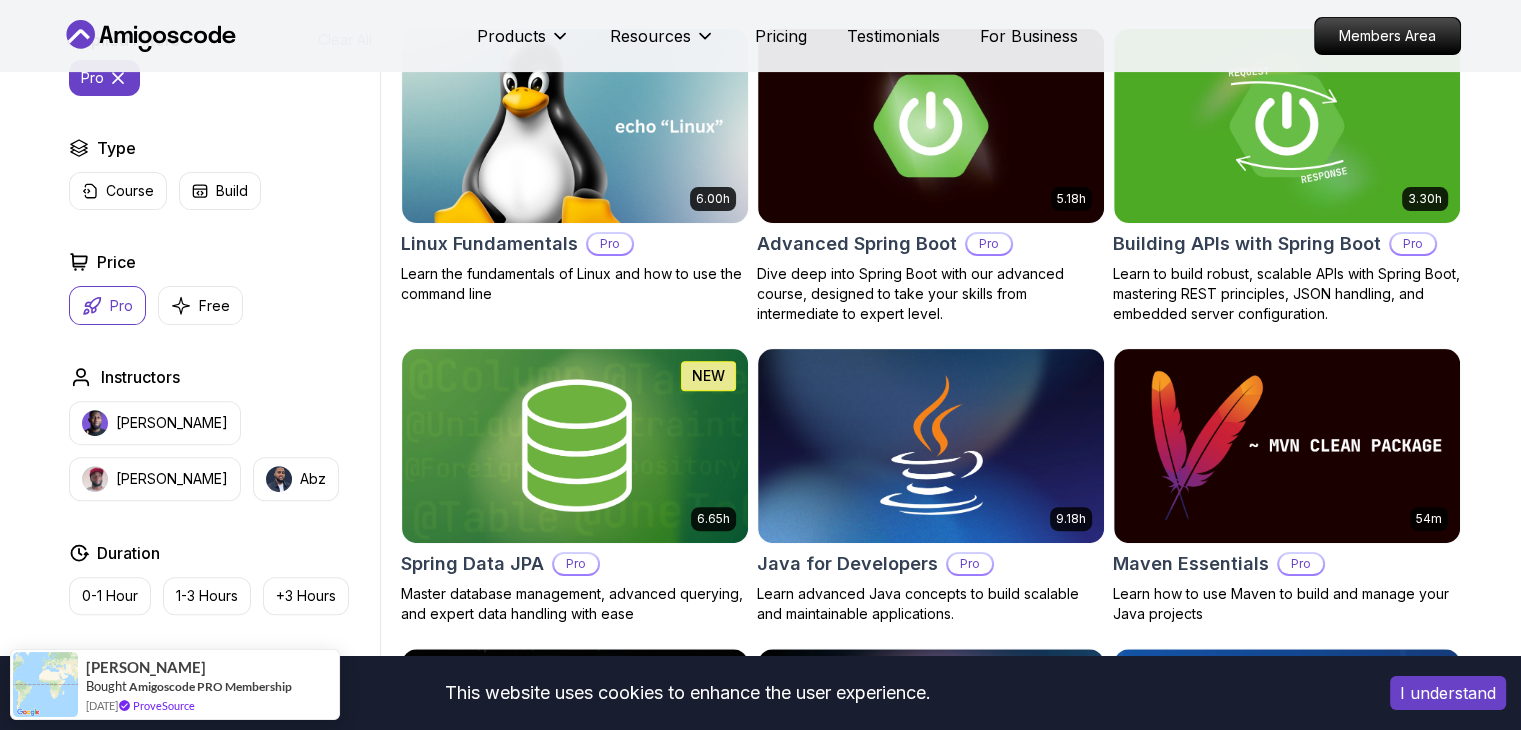 click on "Pro" at bounding box center (121, 306) 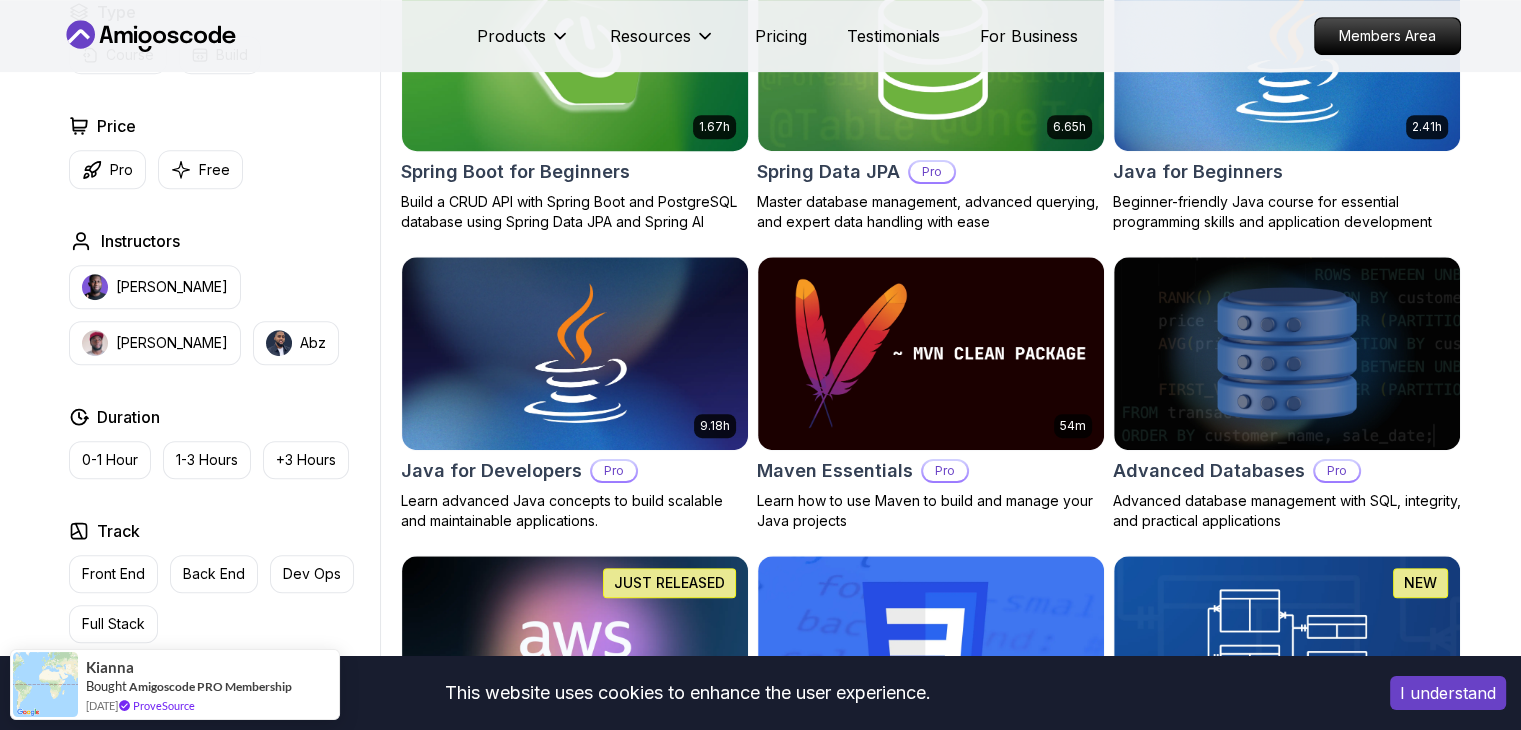 scroll, scrollTop: 1000, scrollLeft: 0, axis: vertical 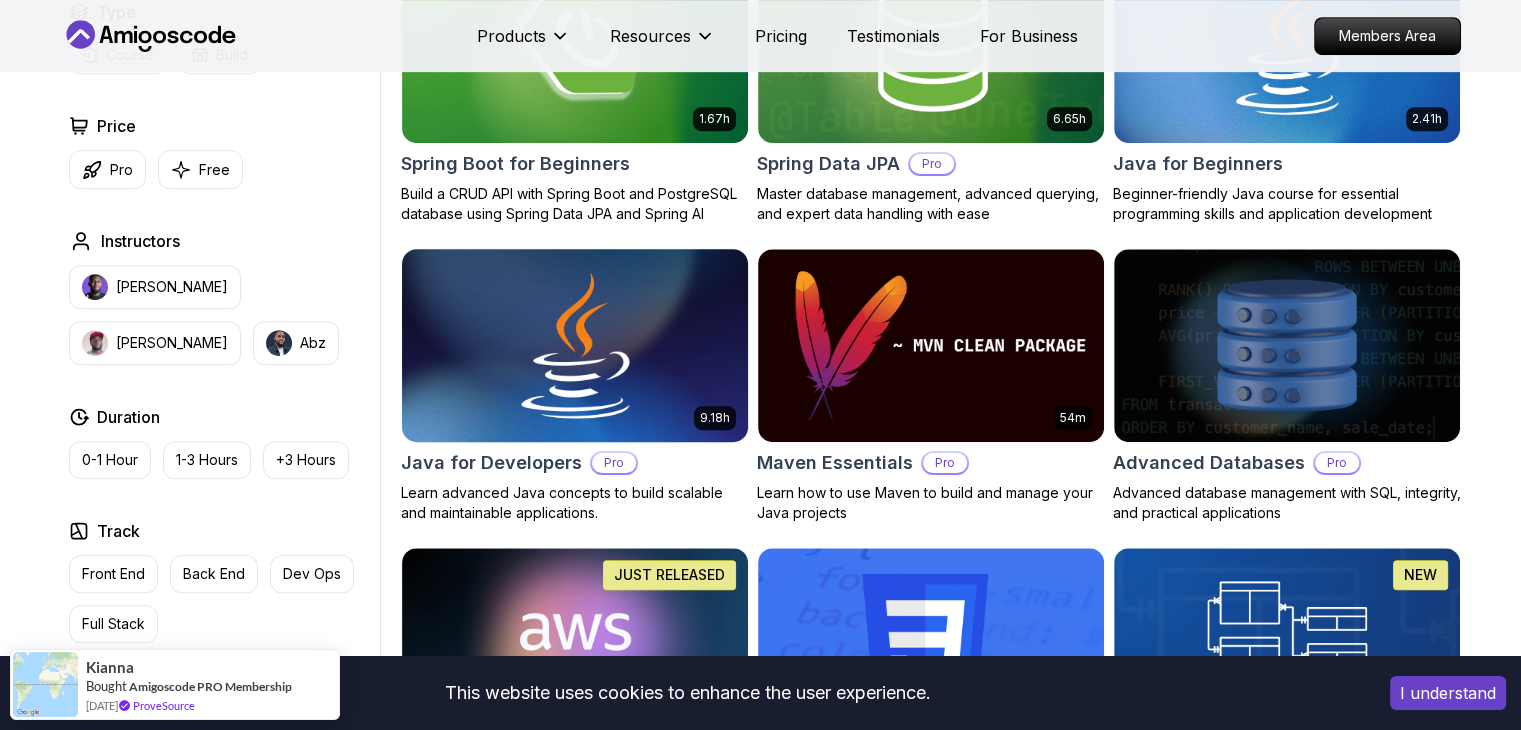click at bounding box center (574, 345) 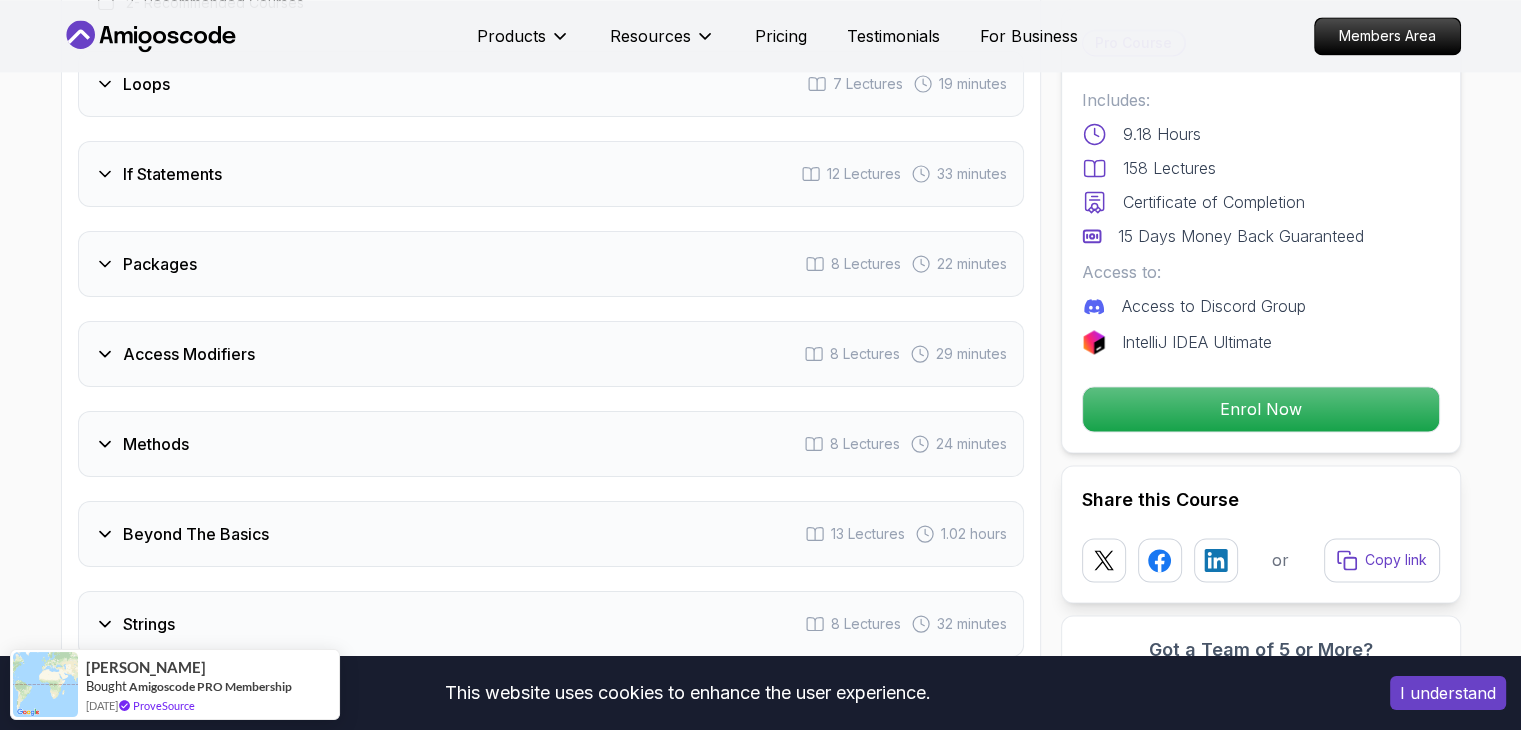 scroll, scrollTop: 2900, scrollLeft: 0, axis: vertical 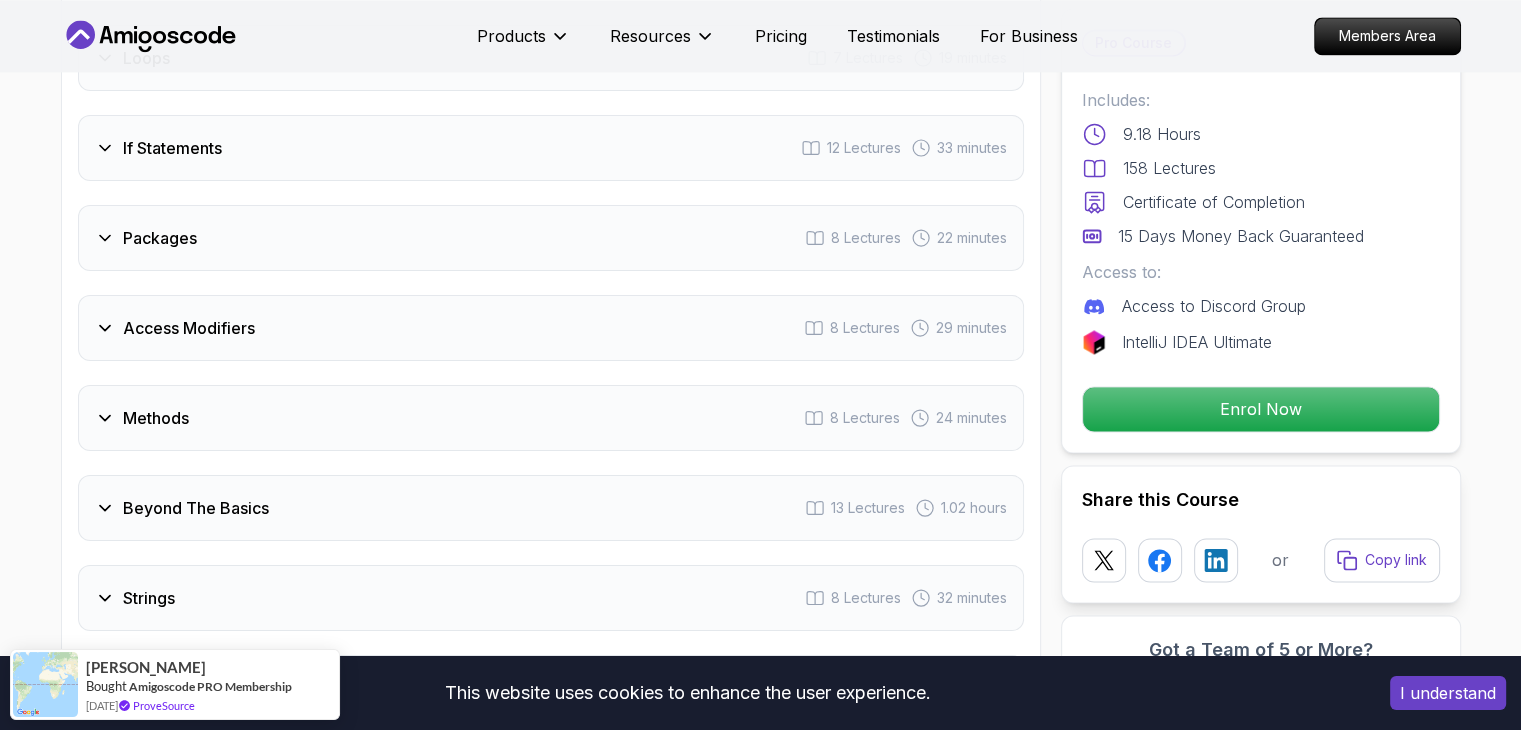 click on "Packages 8   Lectures     22 minutes" at bounding box center (551, 238) 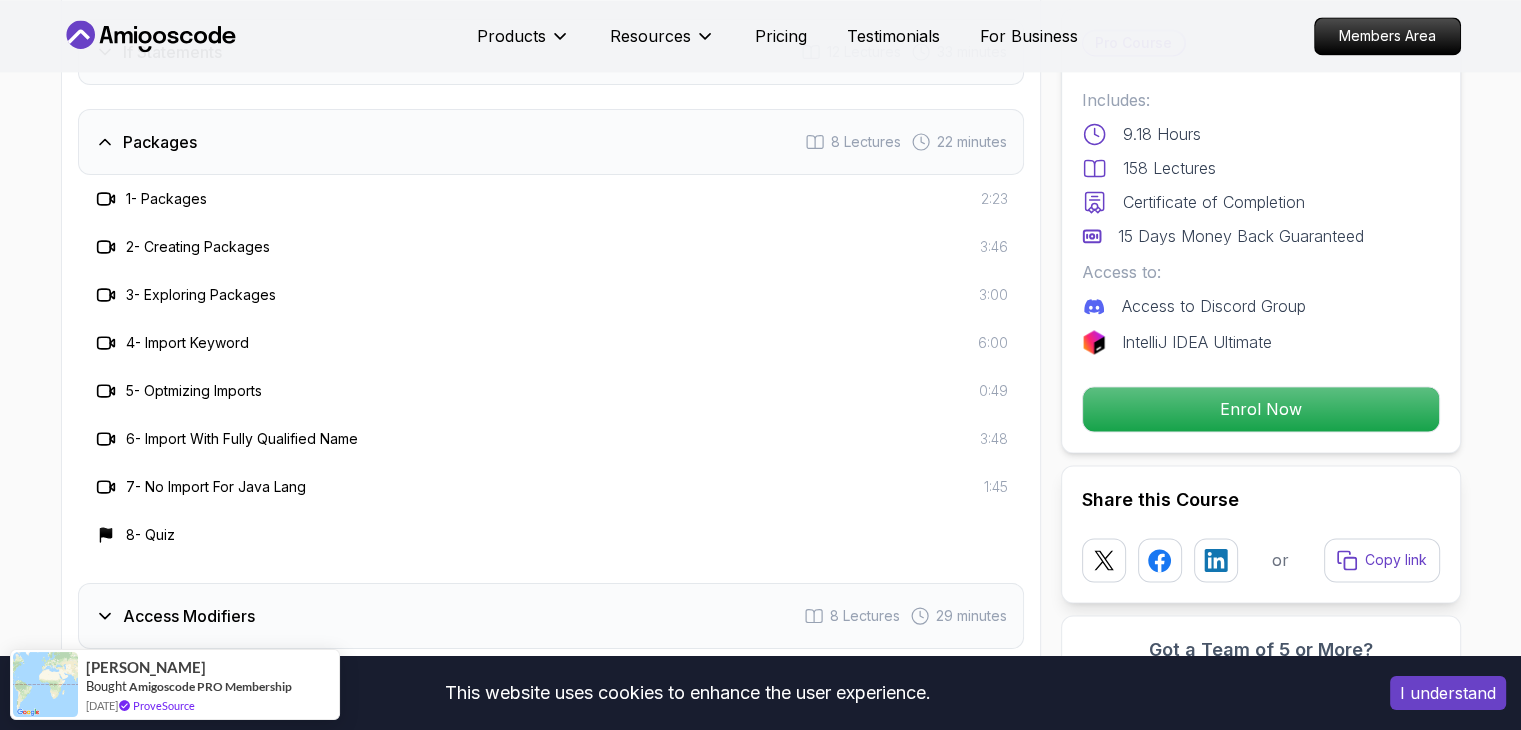 scroll, scrollTop: 2804, scrollLeft: 0, axis: vertical 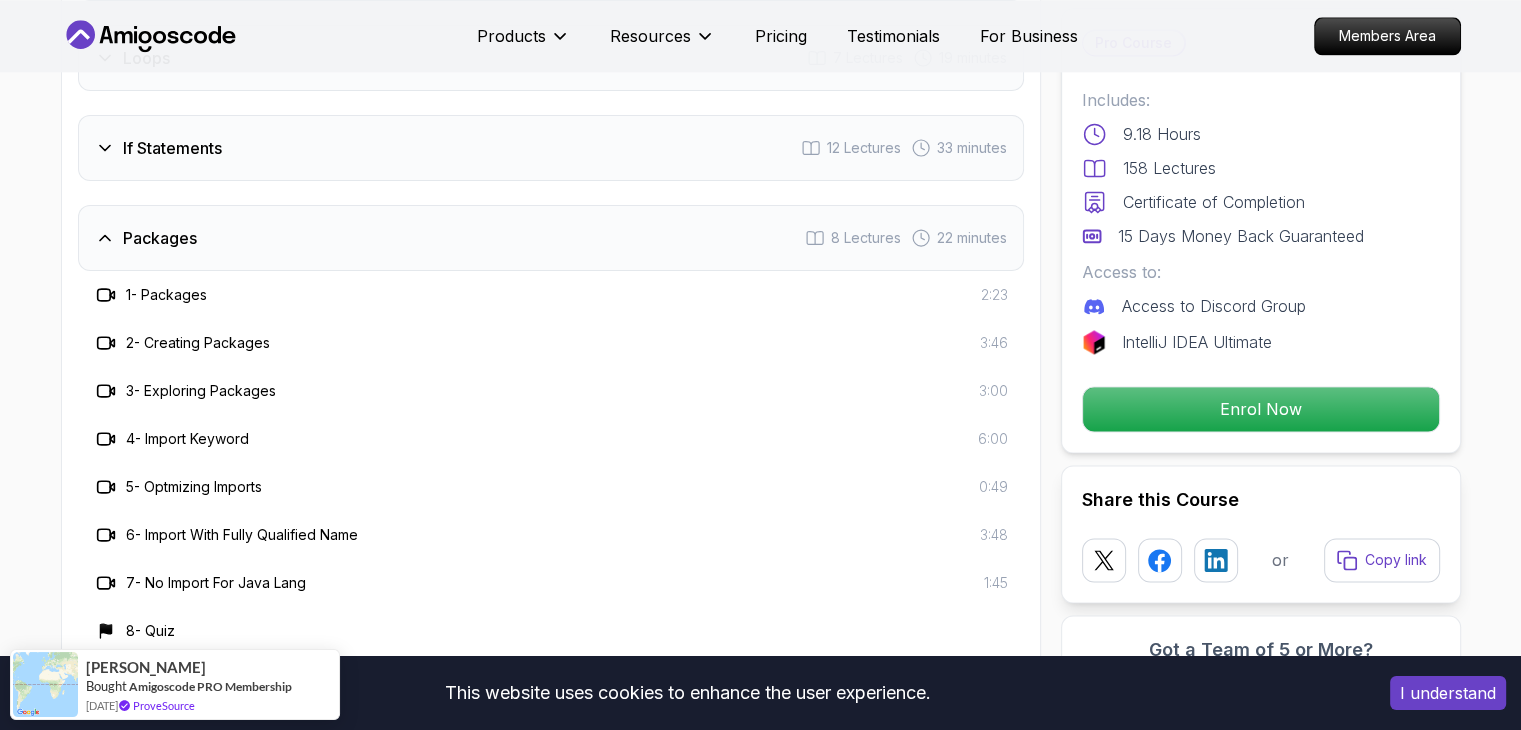 click on "Packages 8   Lectures     22 minutes" at bounding box center [551, 238] 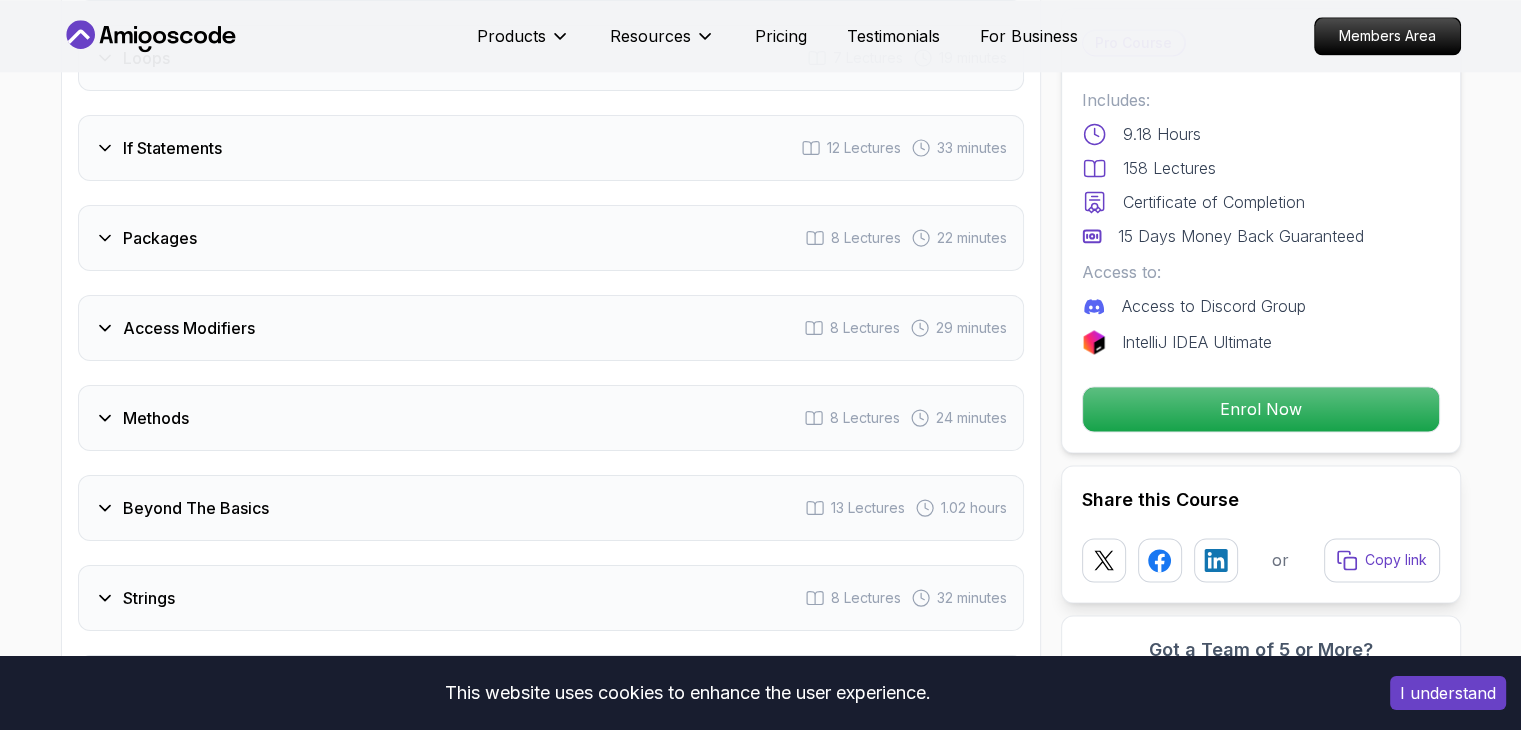 click on "Access Modifiers 8   Lectures     29 minutes" at bounding box center [551, 328] 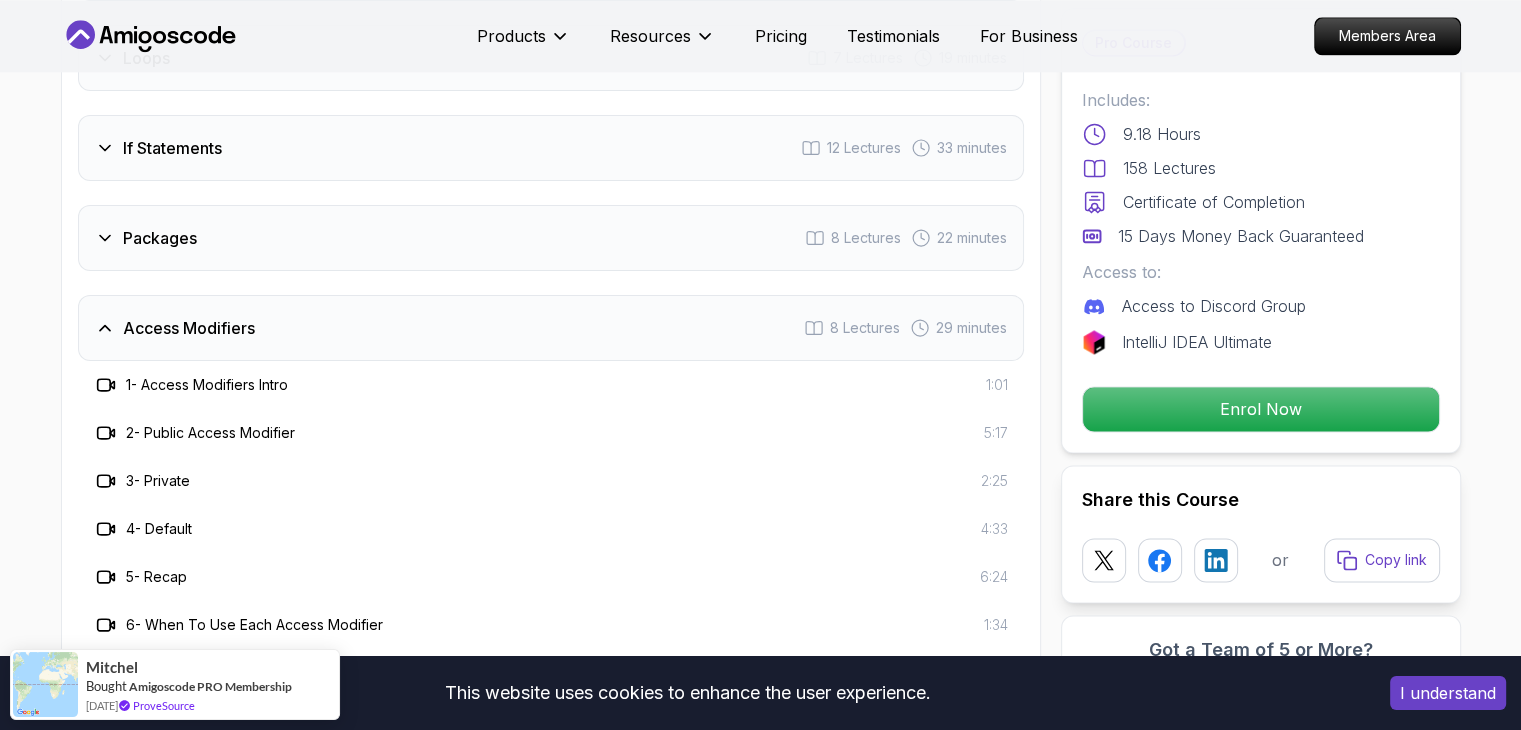 click on "Access Modifiers 8   Lectures     29 minutes" at bounding box center (551, 328) 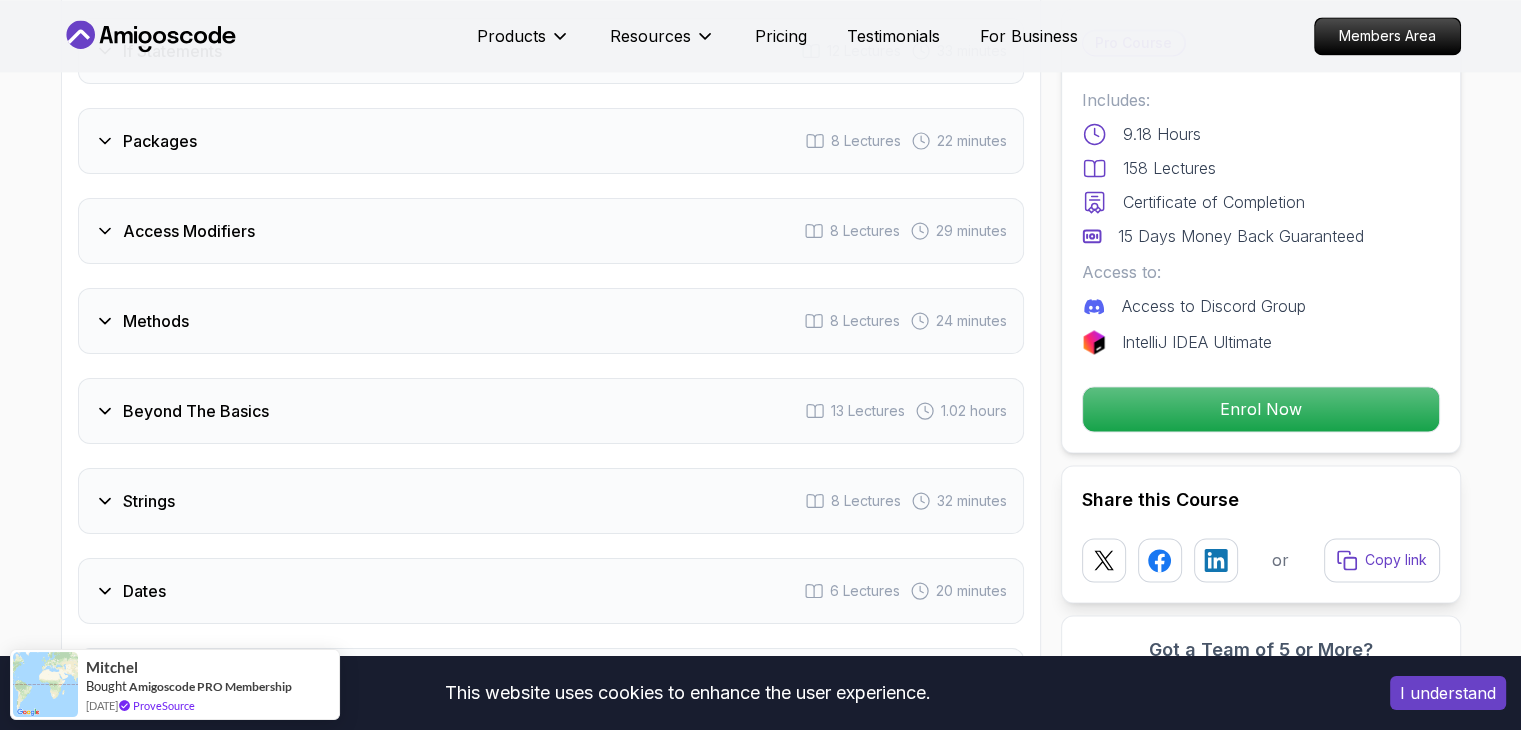 scroll, scrollTop: 2904, scrollLeft: 0, axis: vertical 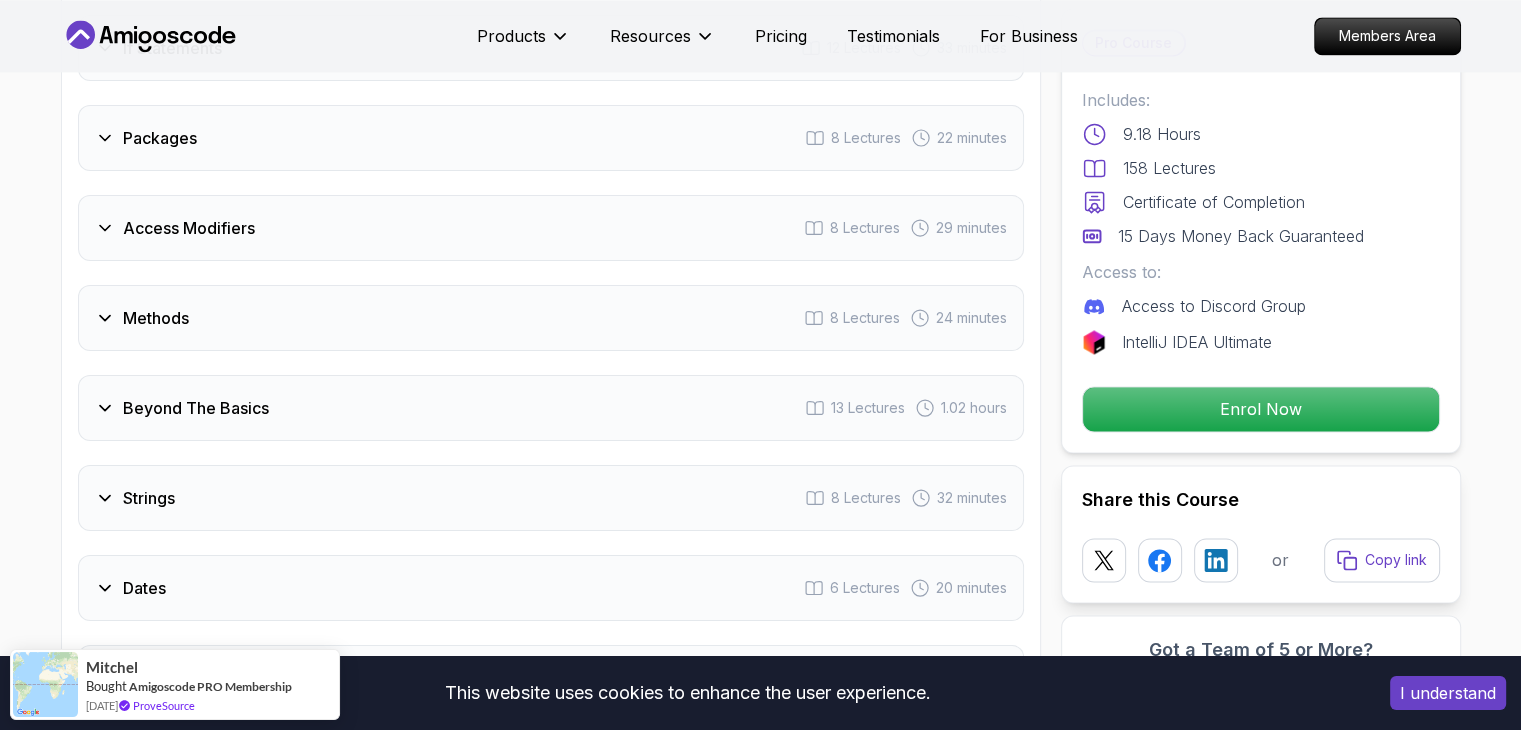 click on "Methods 8   Lectures     24 minutes" at bounding box center (551, 318) 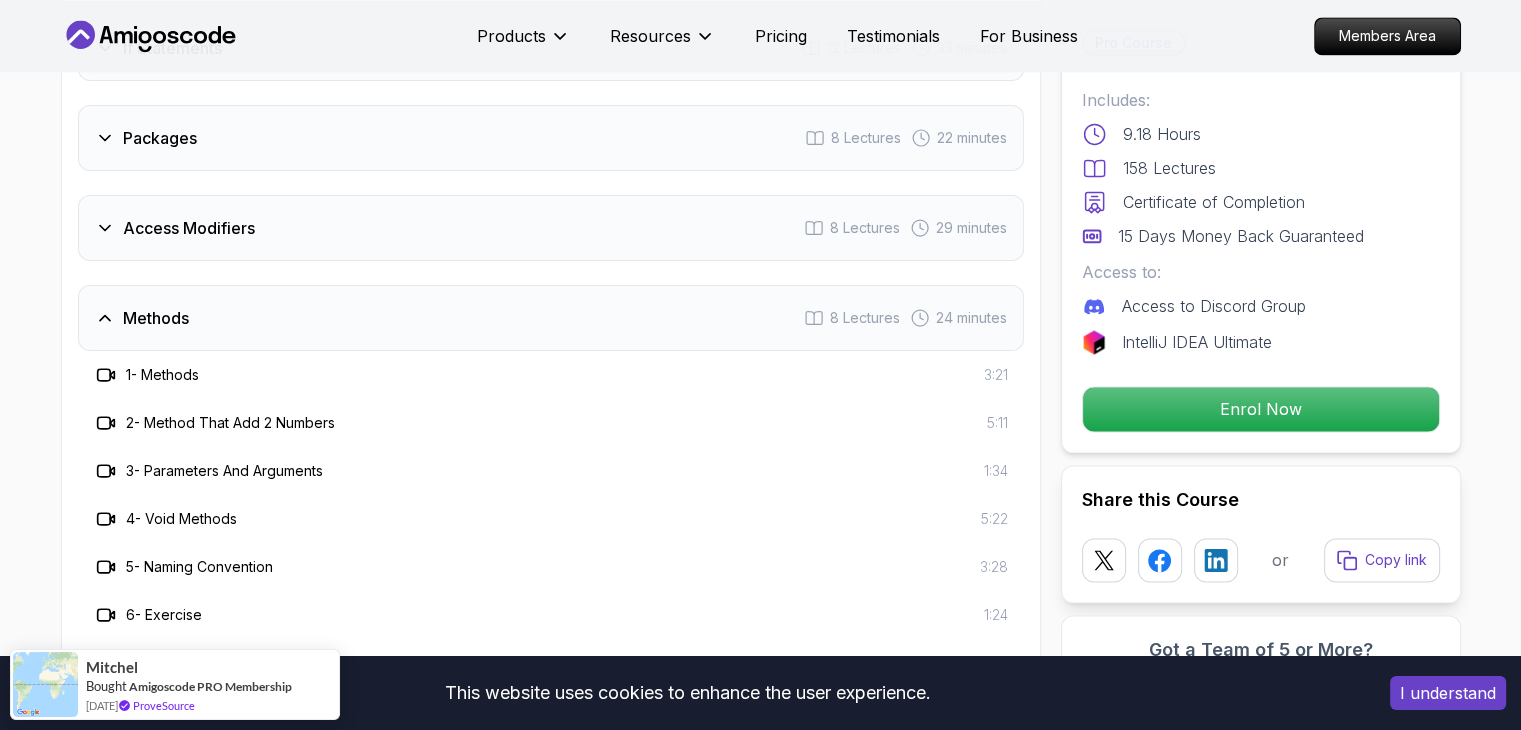 click on "Methods 8   Lectures     24 minutes" at bounding box center (551, 318) 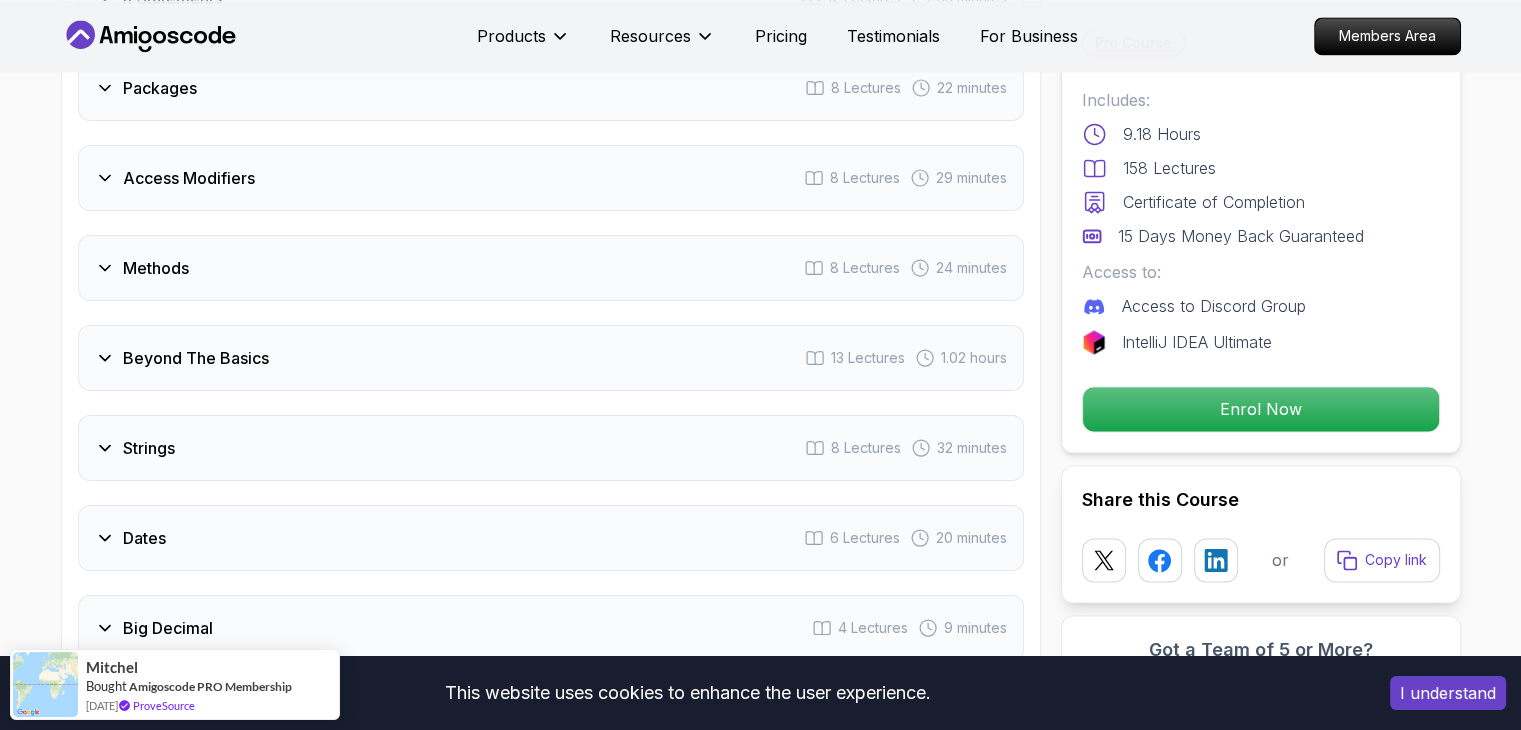 scroll, scrollTop: 3004, scrollLeft: 0, axis: vertical 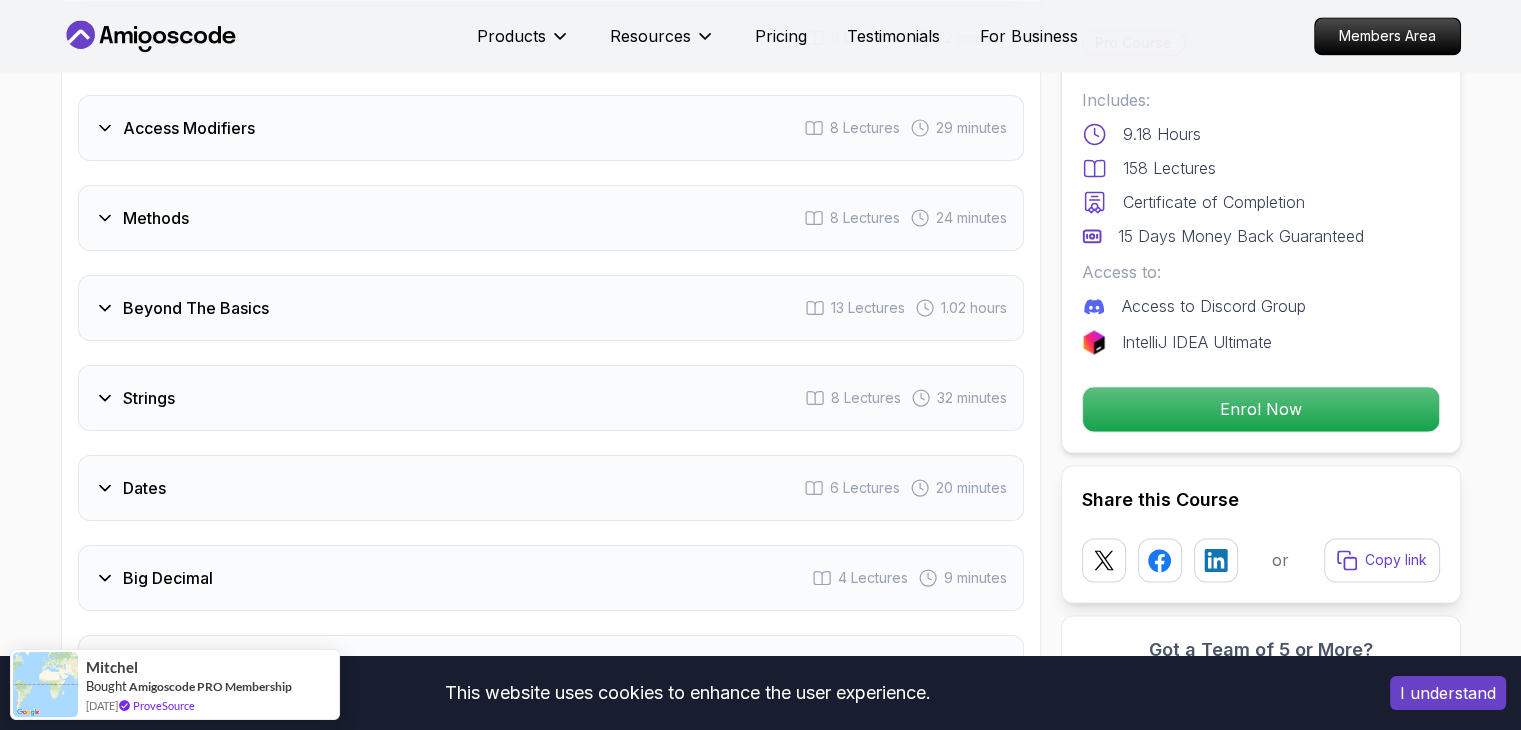 click on "Beyond The Basics 13   Lectures     1.02 hours" at bounding box center (551, 308) 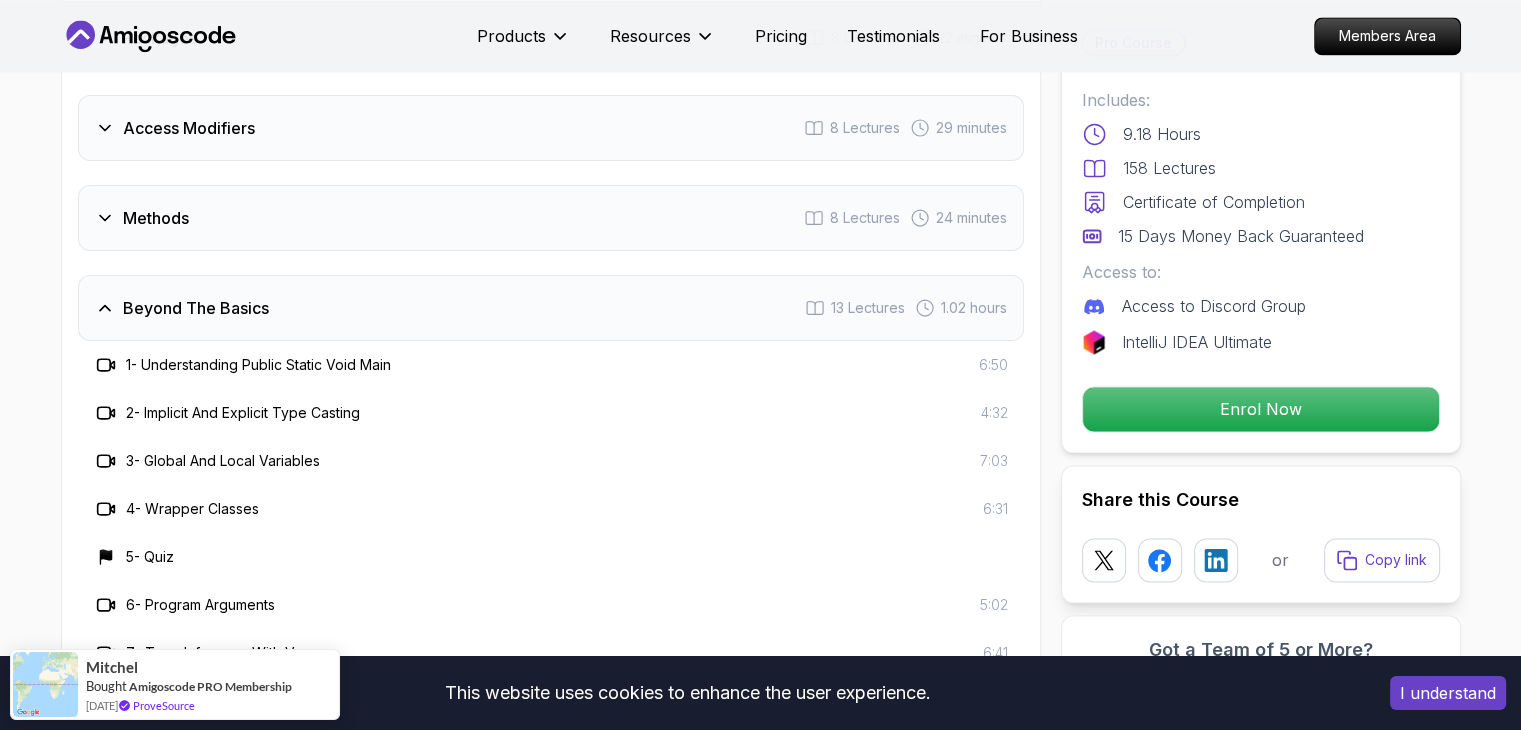 click on "Beyond The Basics 13   Lectures     1.02 hours" at bounding box center [551, 308] 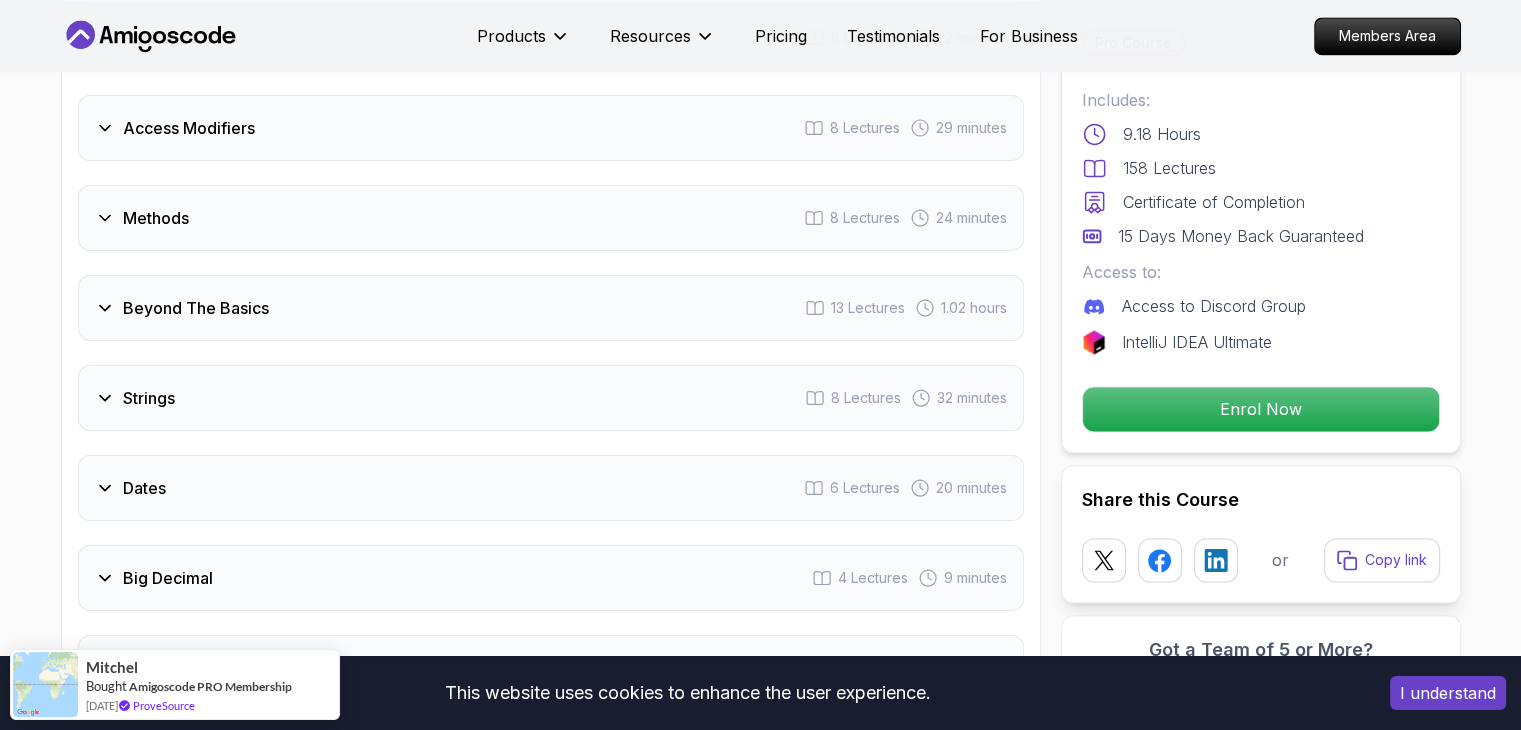 click on "Beyond The Basics 13   Lectures     1.02 hours" at bounding box center (551, 308) 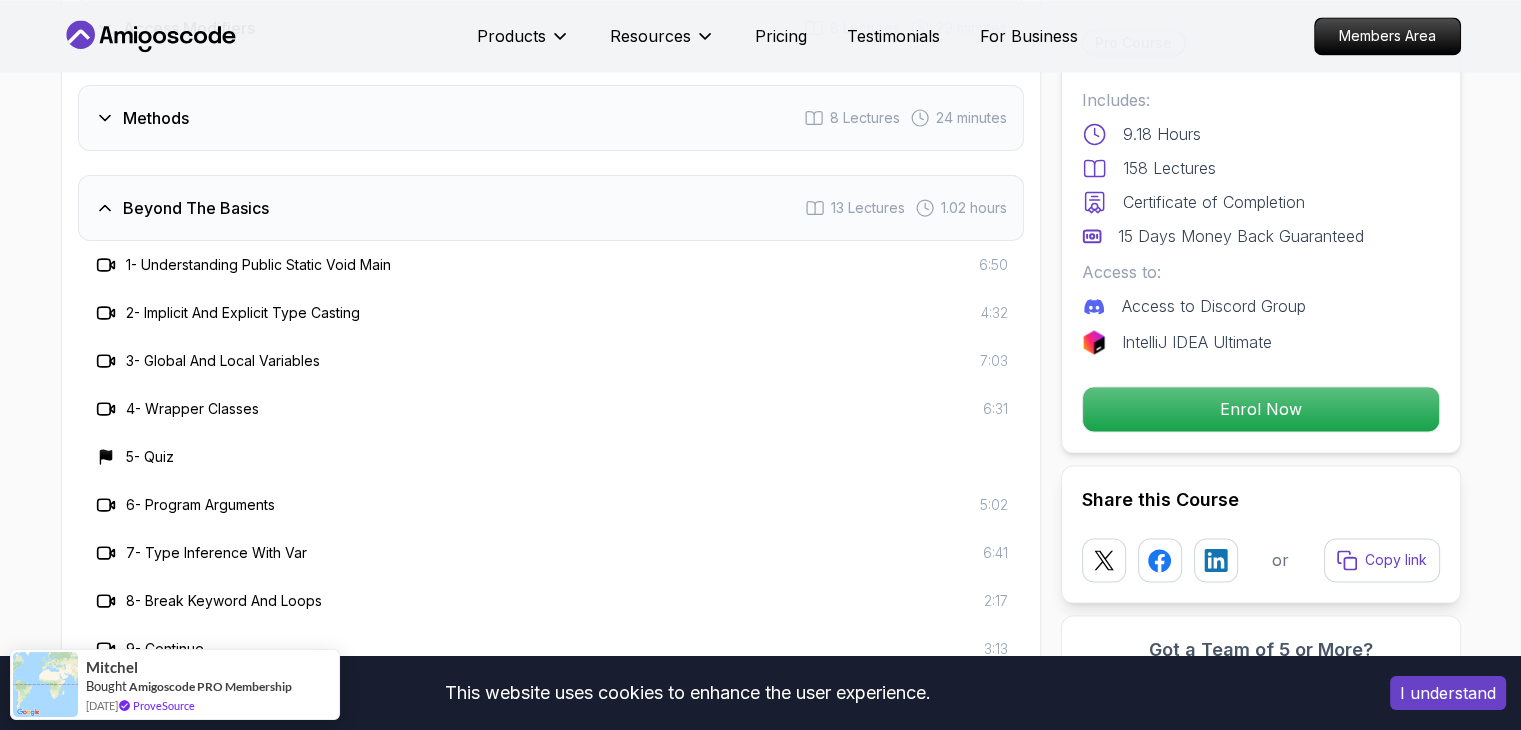 scroll, scrollTop: 3104, scrollLeft: 0, axis: vertical 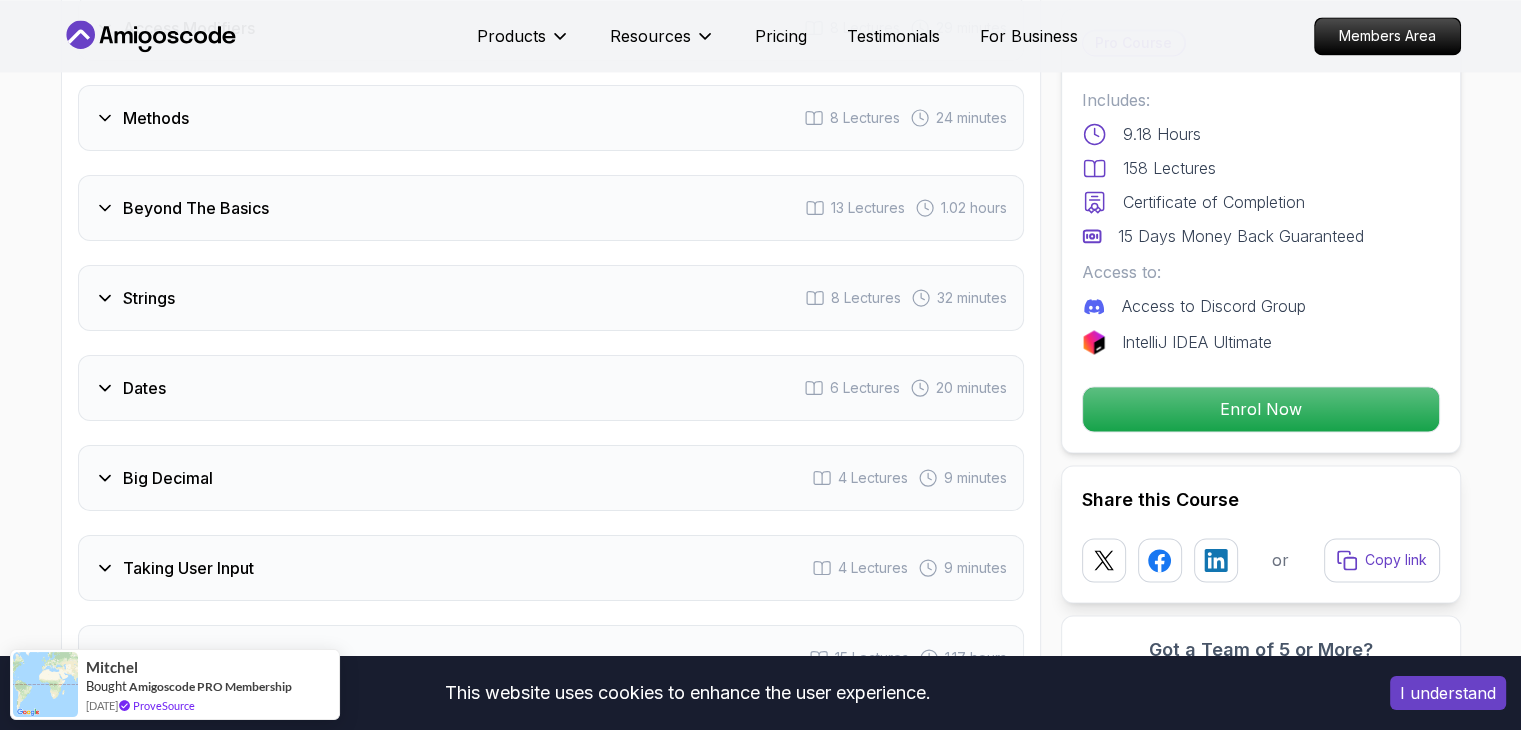 click on "Strings 8   Lectures     32 minutes" at bounding box center [551, 298] 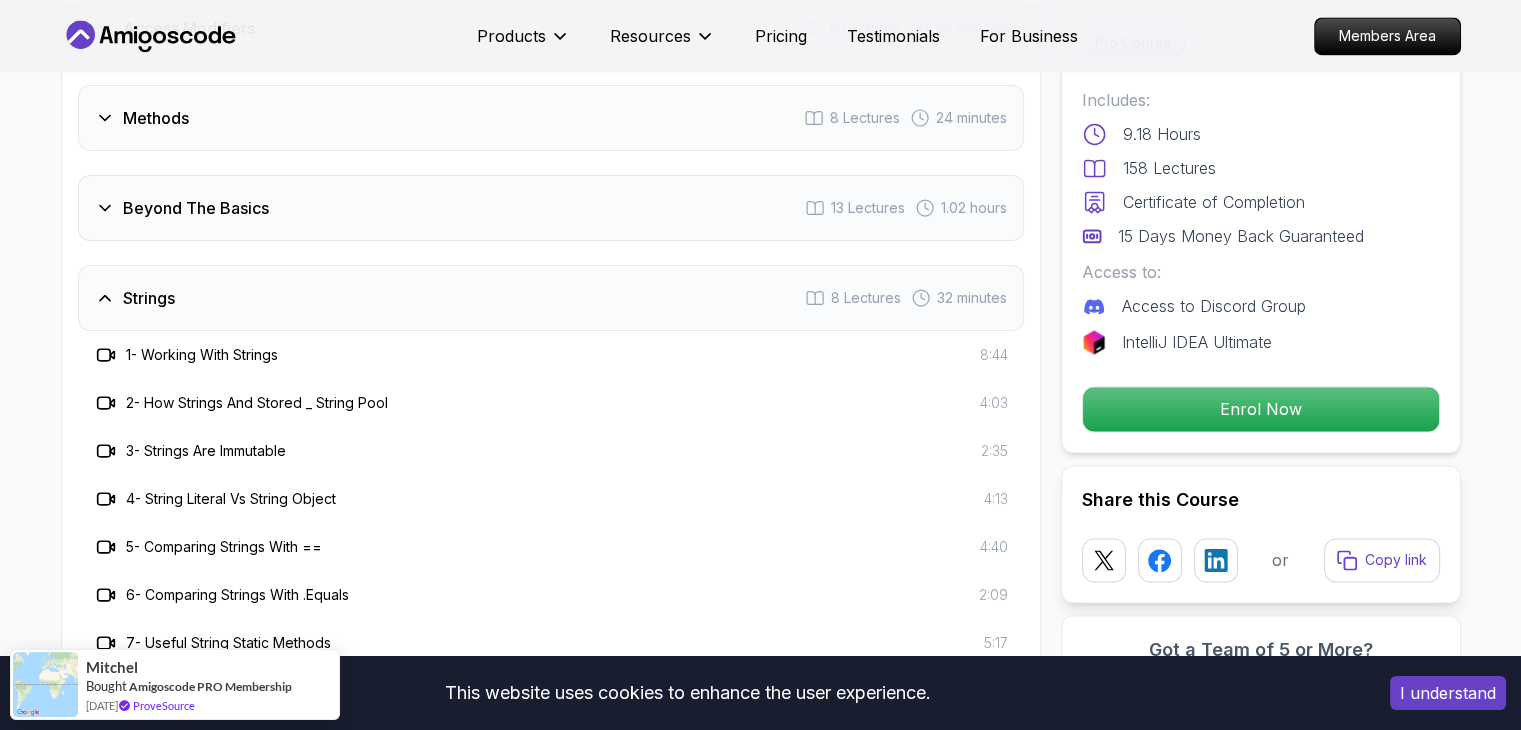 click on "Strings 8   Lectures     32 minutes" at bounding box center (551, 298) 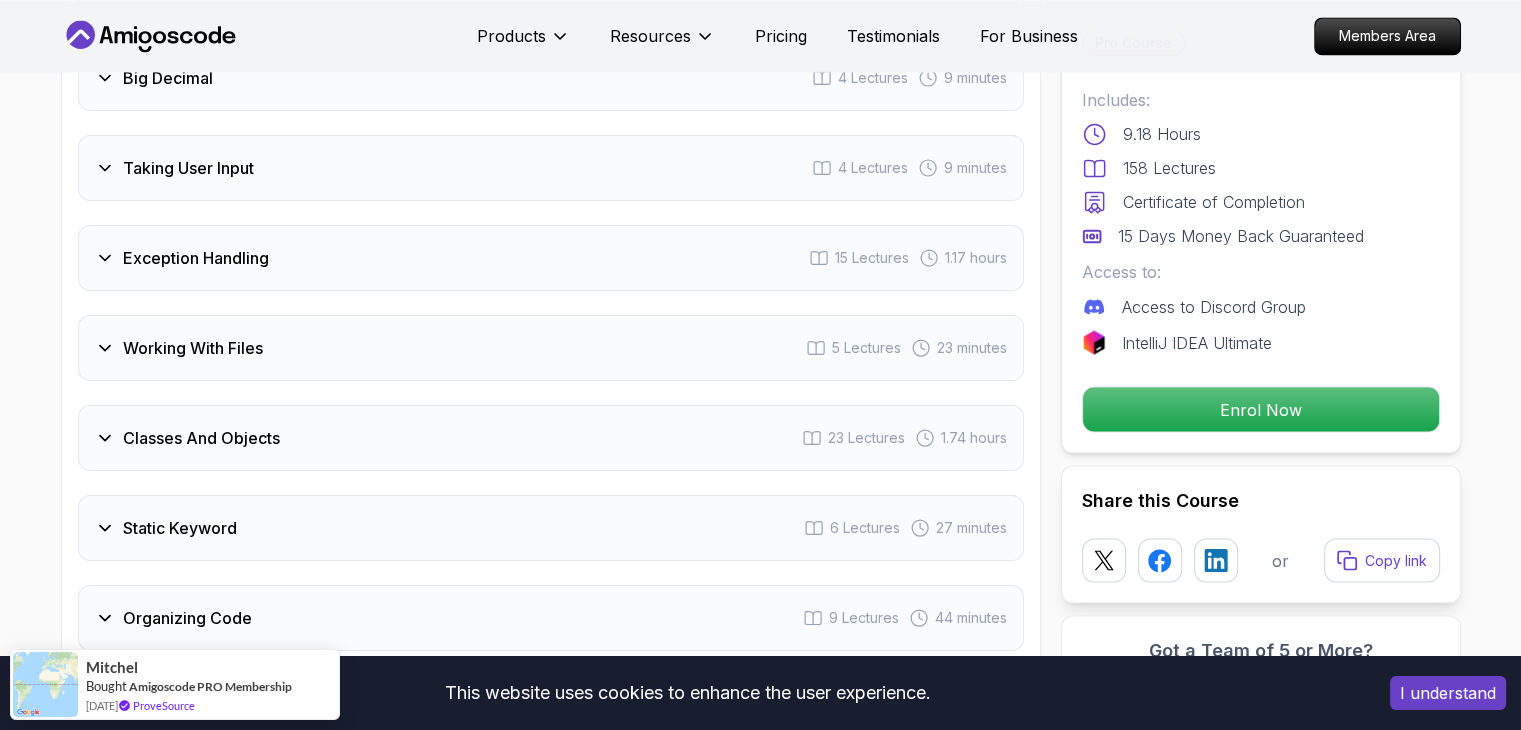 scroll, scrollTop: 3904, scrollLeft: 0, axis: vertical 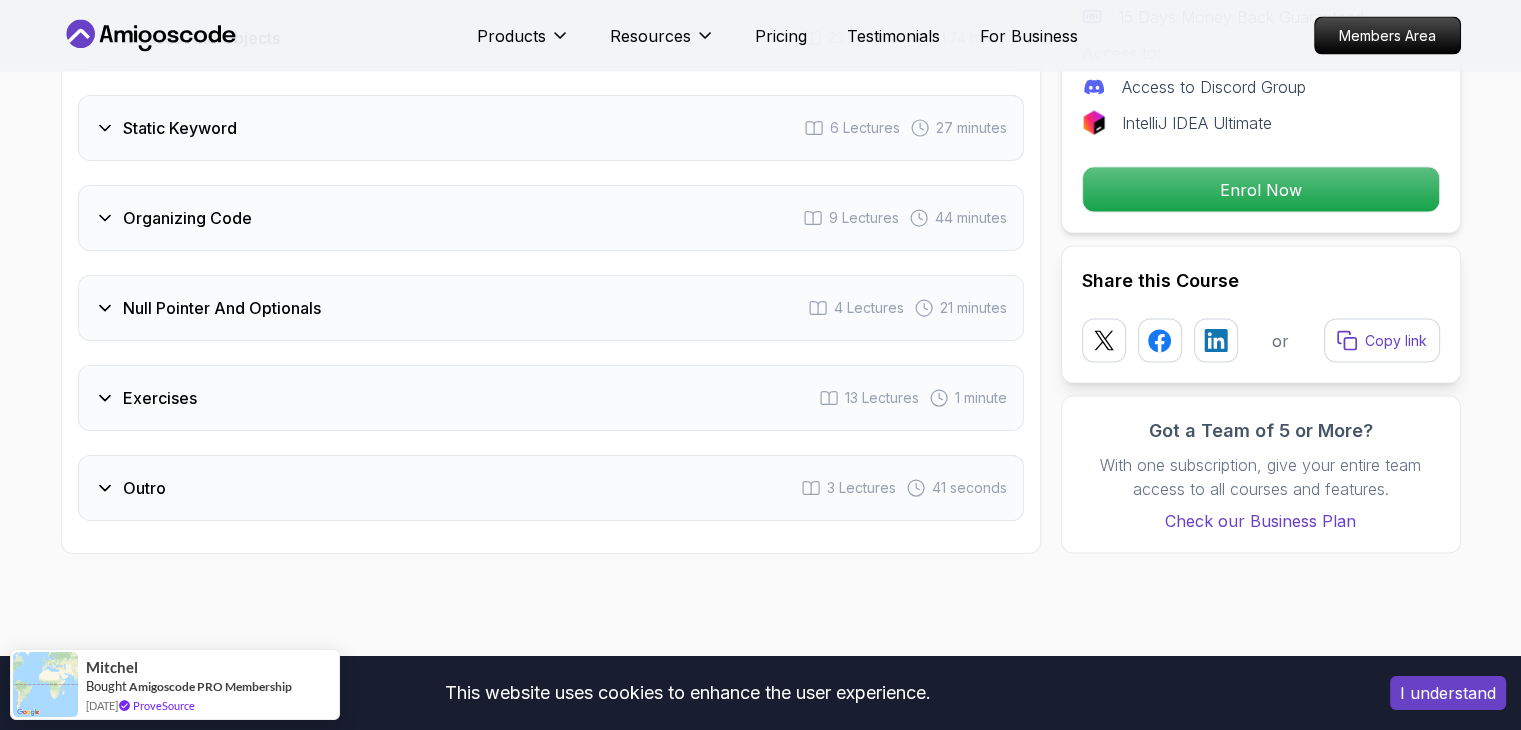 click on "Outro 3   Lectures     41 seconds" at bounding box center [551, 488] 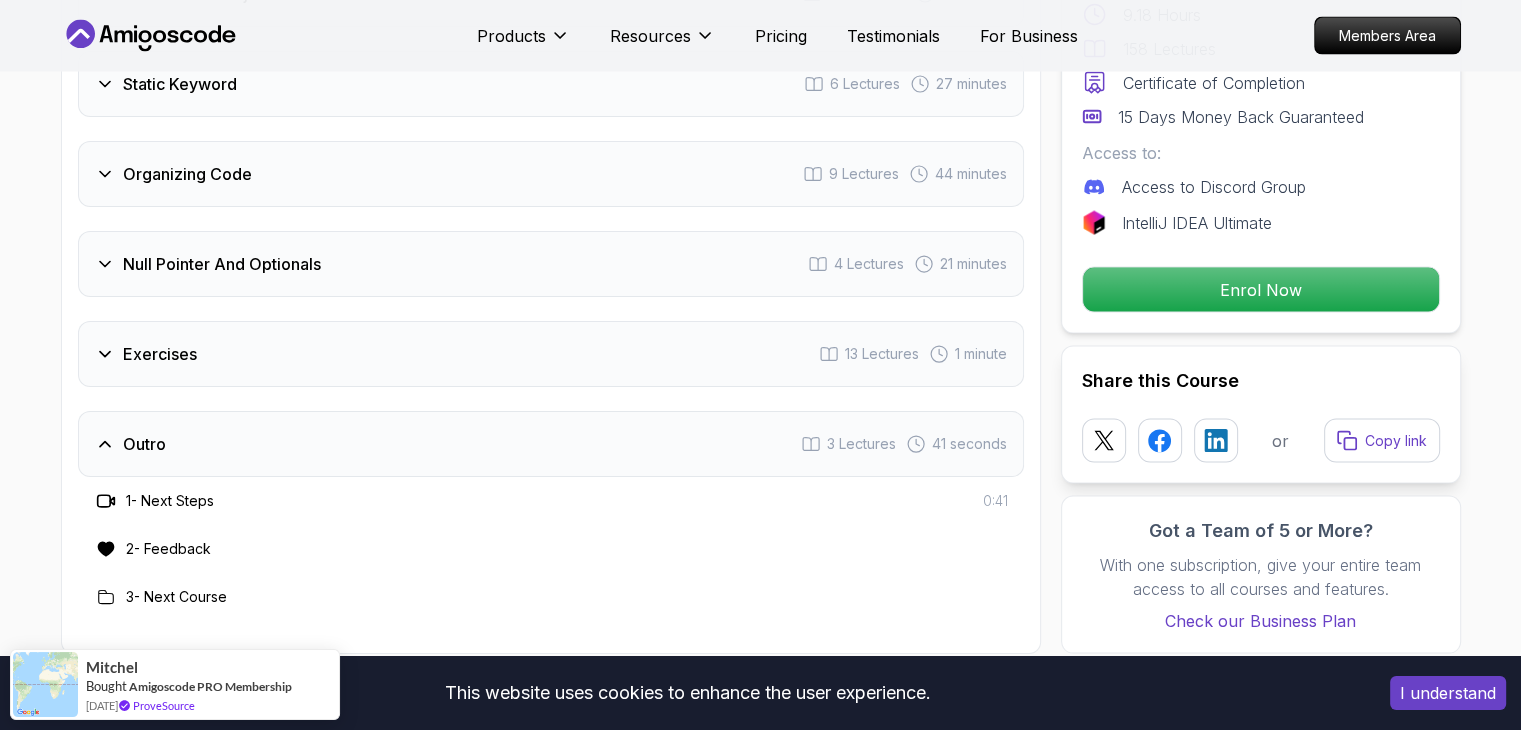 scroll, scrollTop: 4004, scrollLeft: 0, axis: vertical 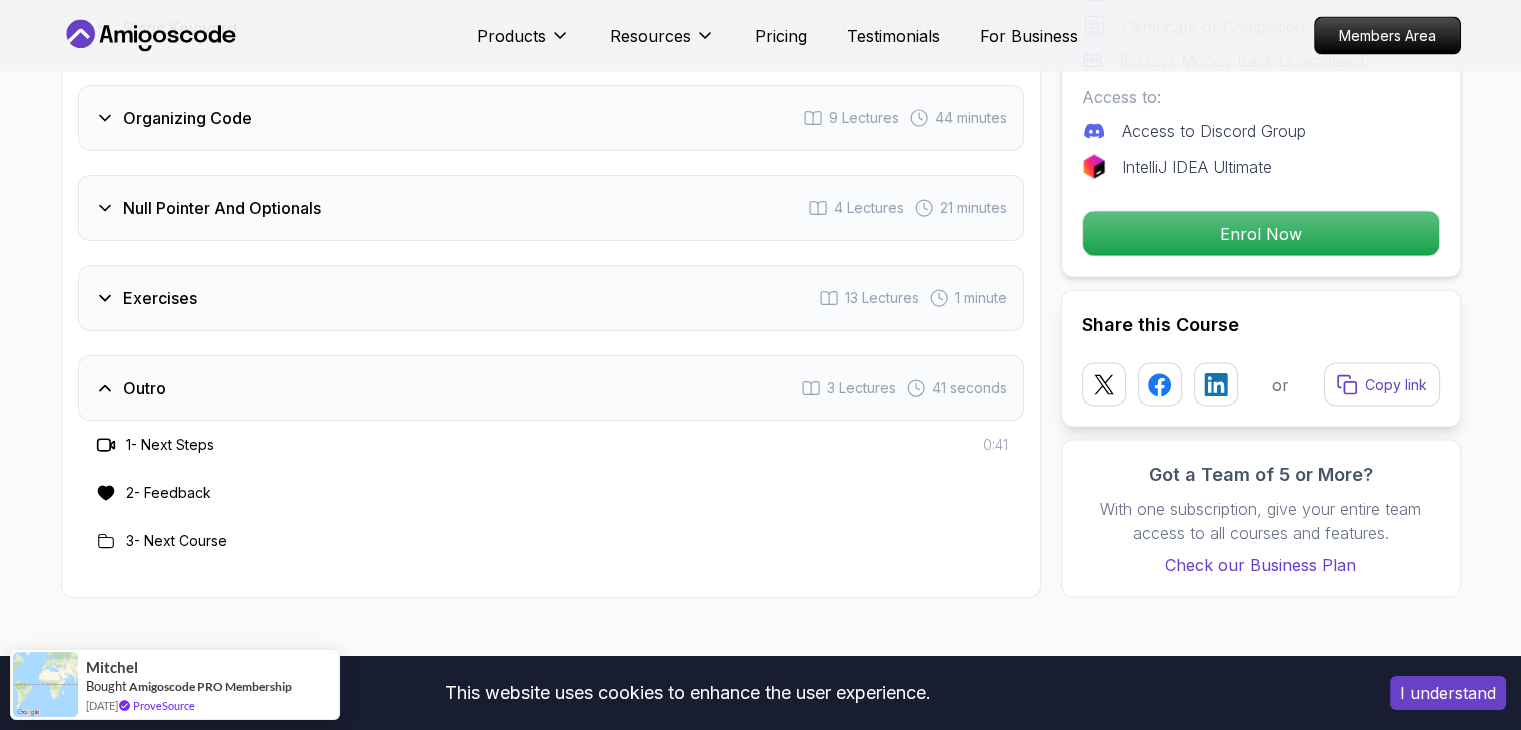 click on "Outro 3   Lectures     41 seconds" at bounding box center (551, 388) 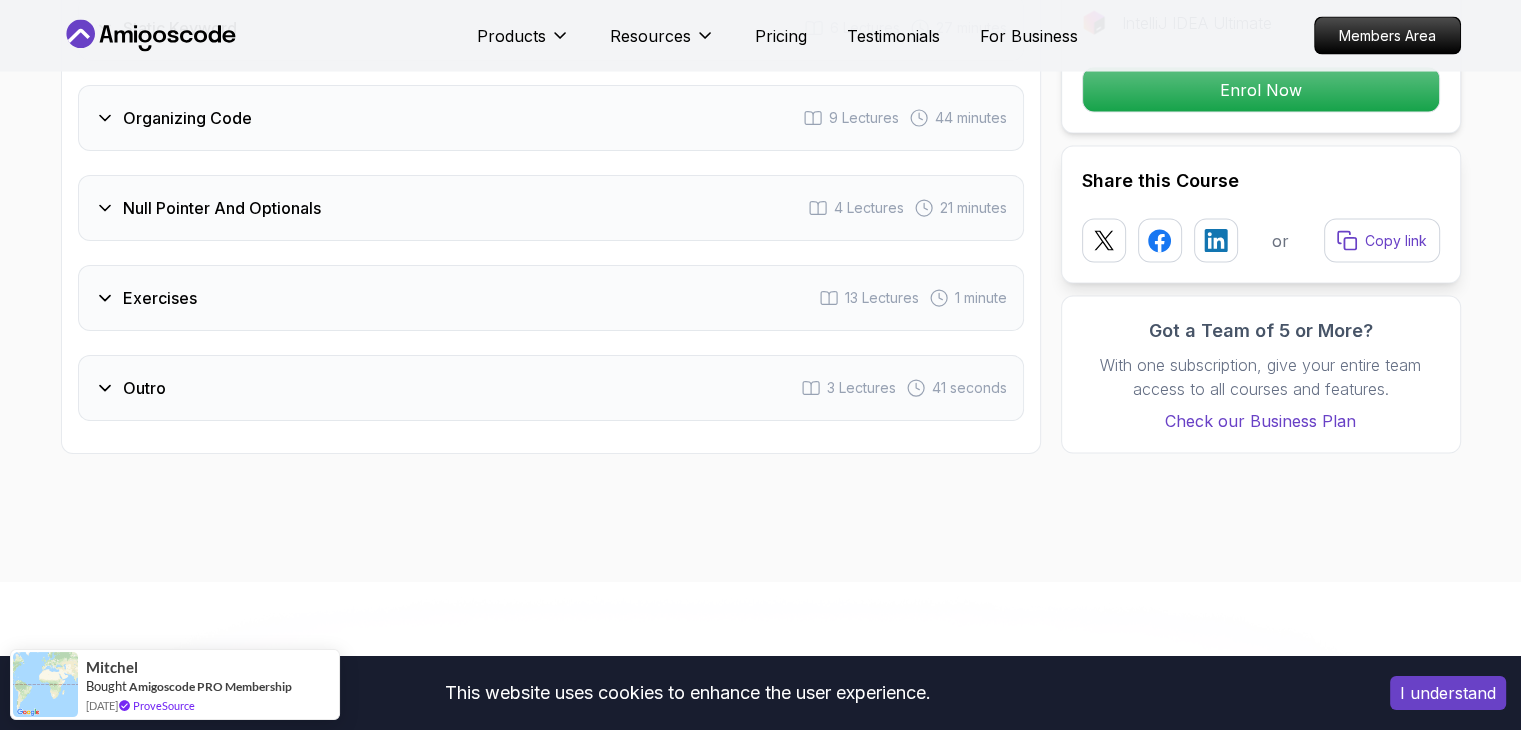 click on "Exercises 13   Lectures     1 minute" at bounding box center (551, 298) 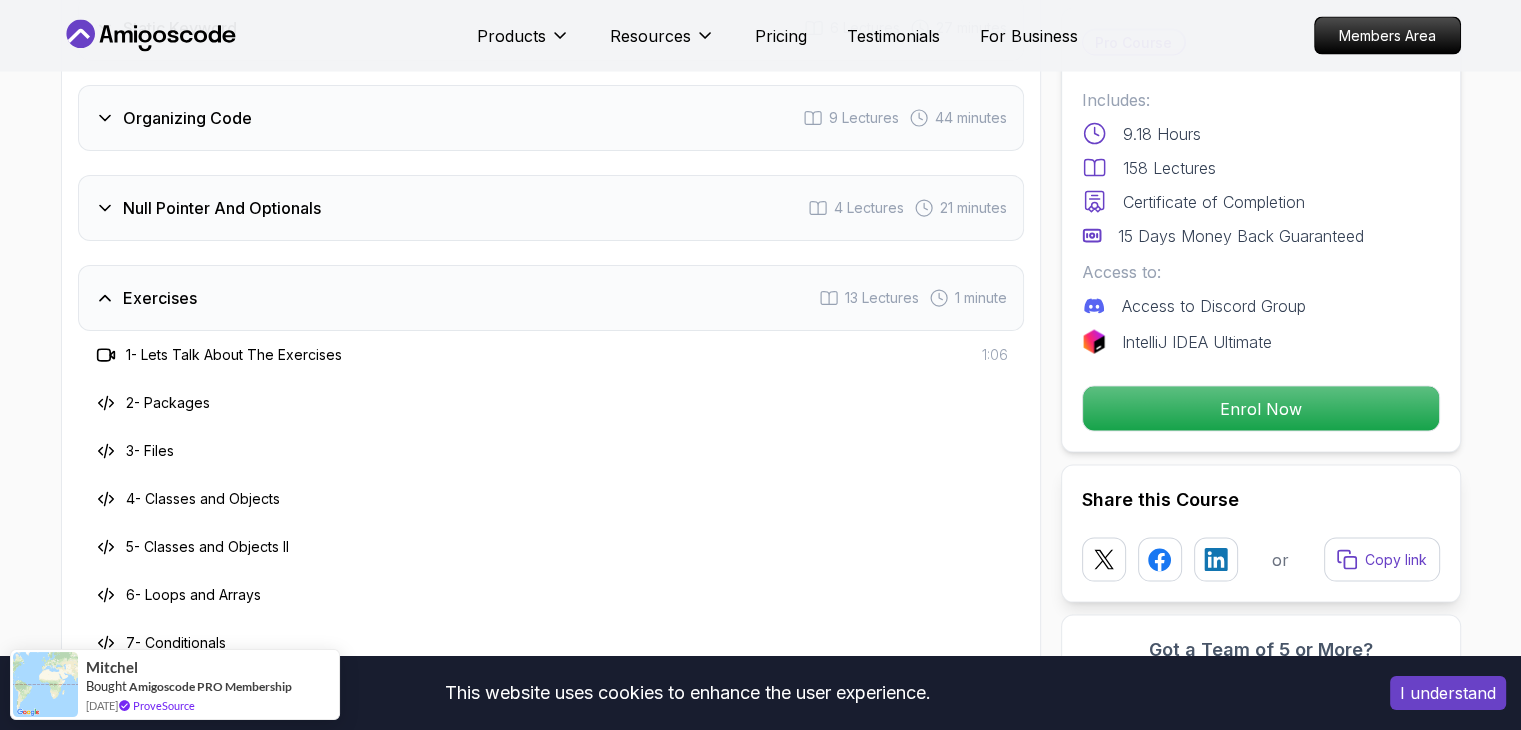 click on "Exercises 13   Lectures     1 minute" at bounding box center (551, 298) 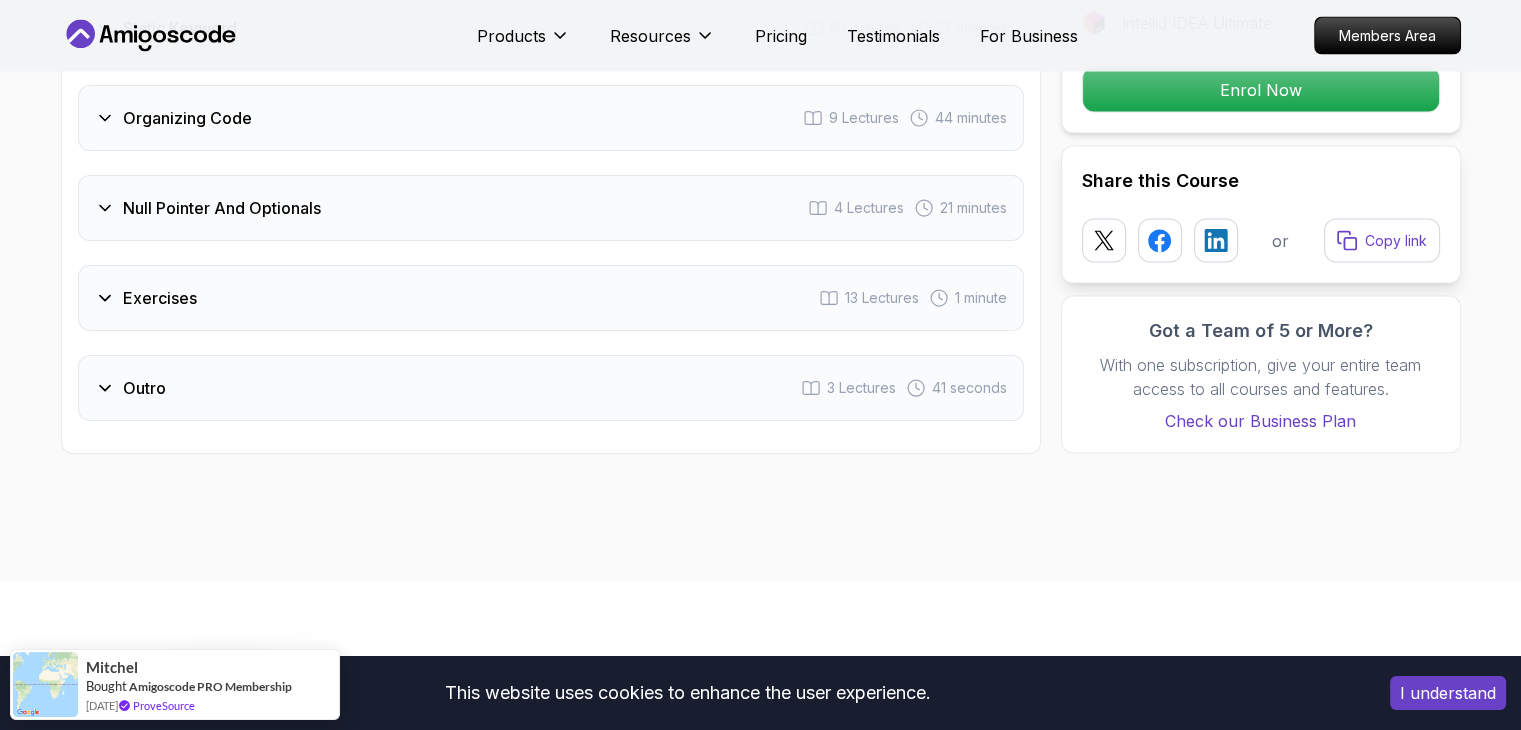 click on "Exercises 13   Lectures     1 minute" at bounding box center [551, 298] 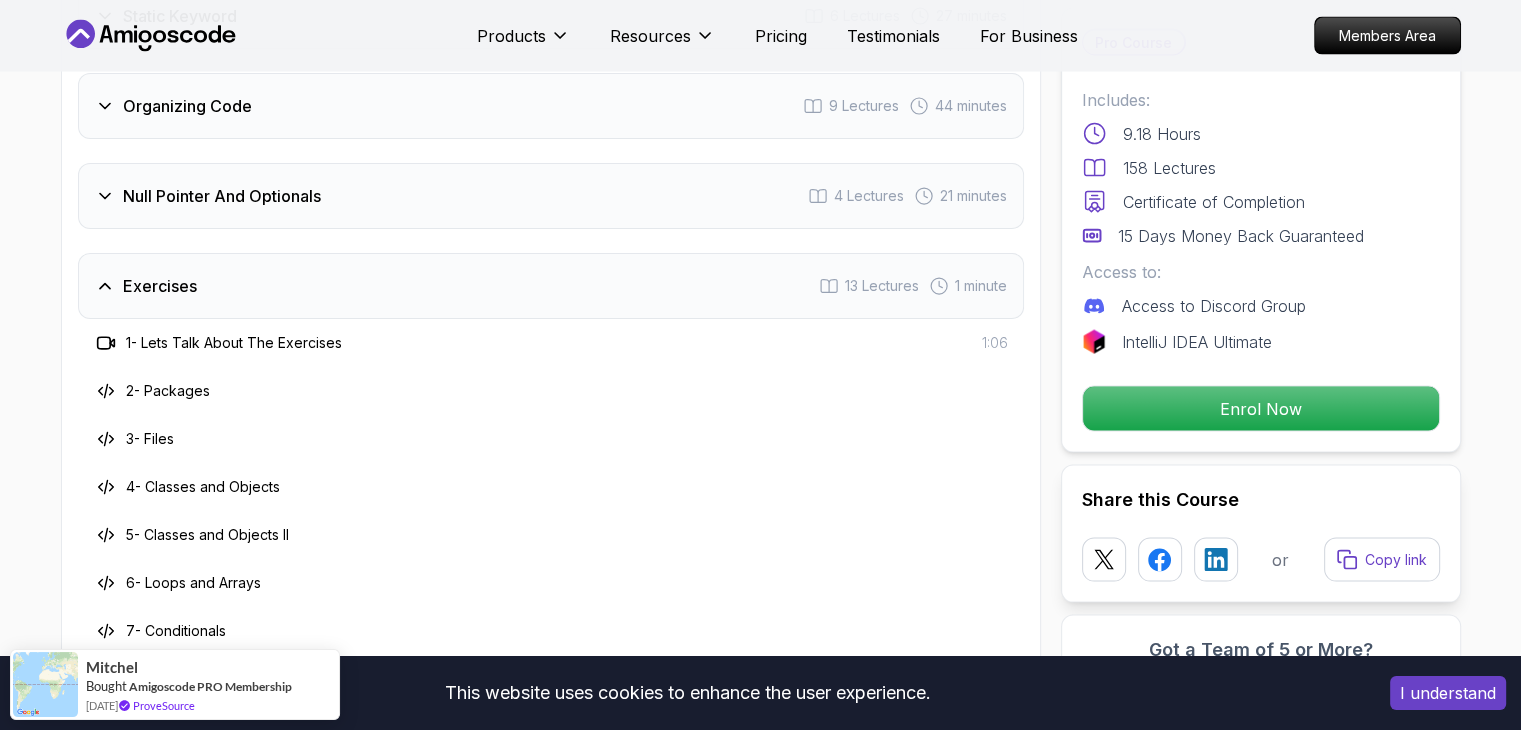 scroll, scrollTop: 4004, scrollLeft: 0, axis: vertical 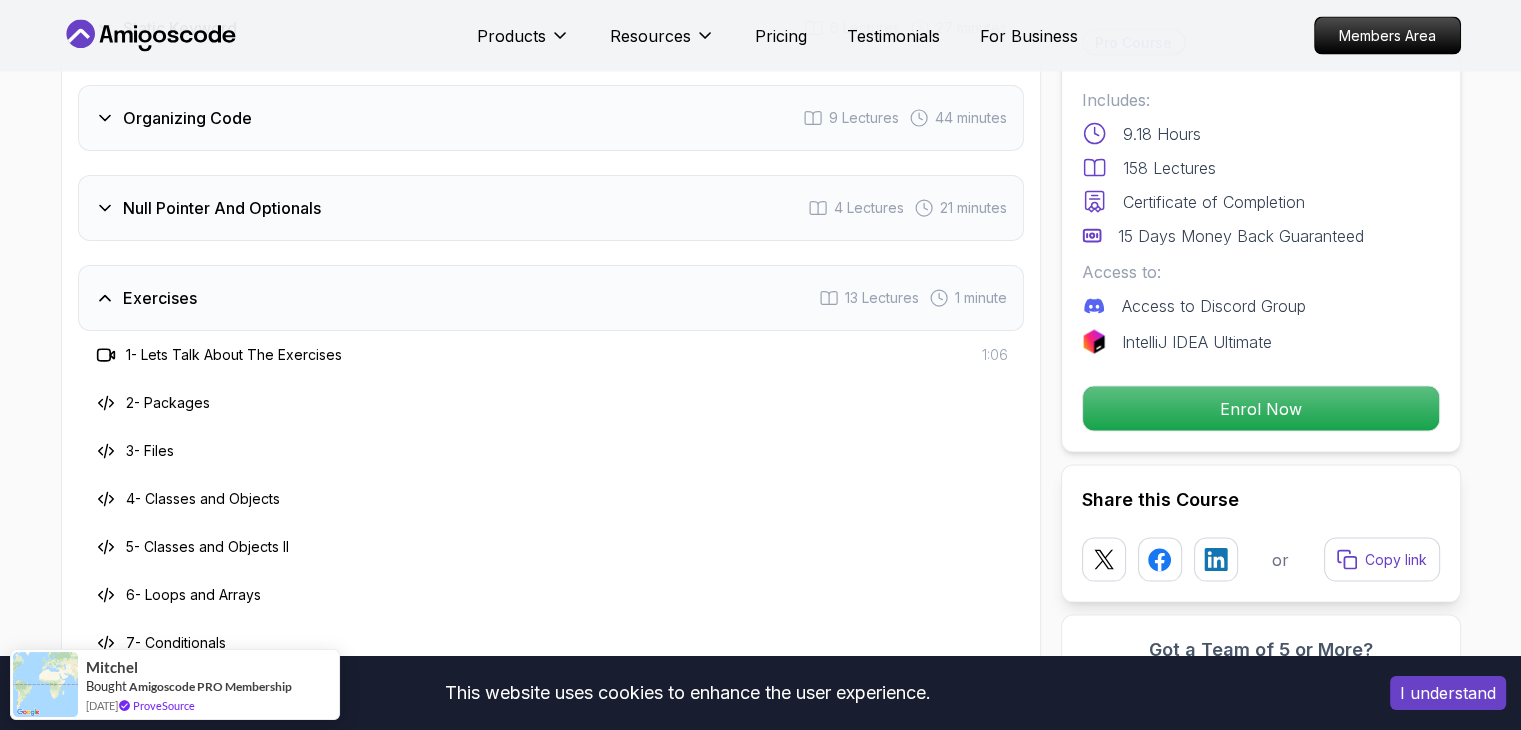 click on "Exercises 13   Lectures     1 minute" at bounding box center [551, 298] 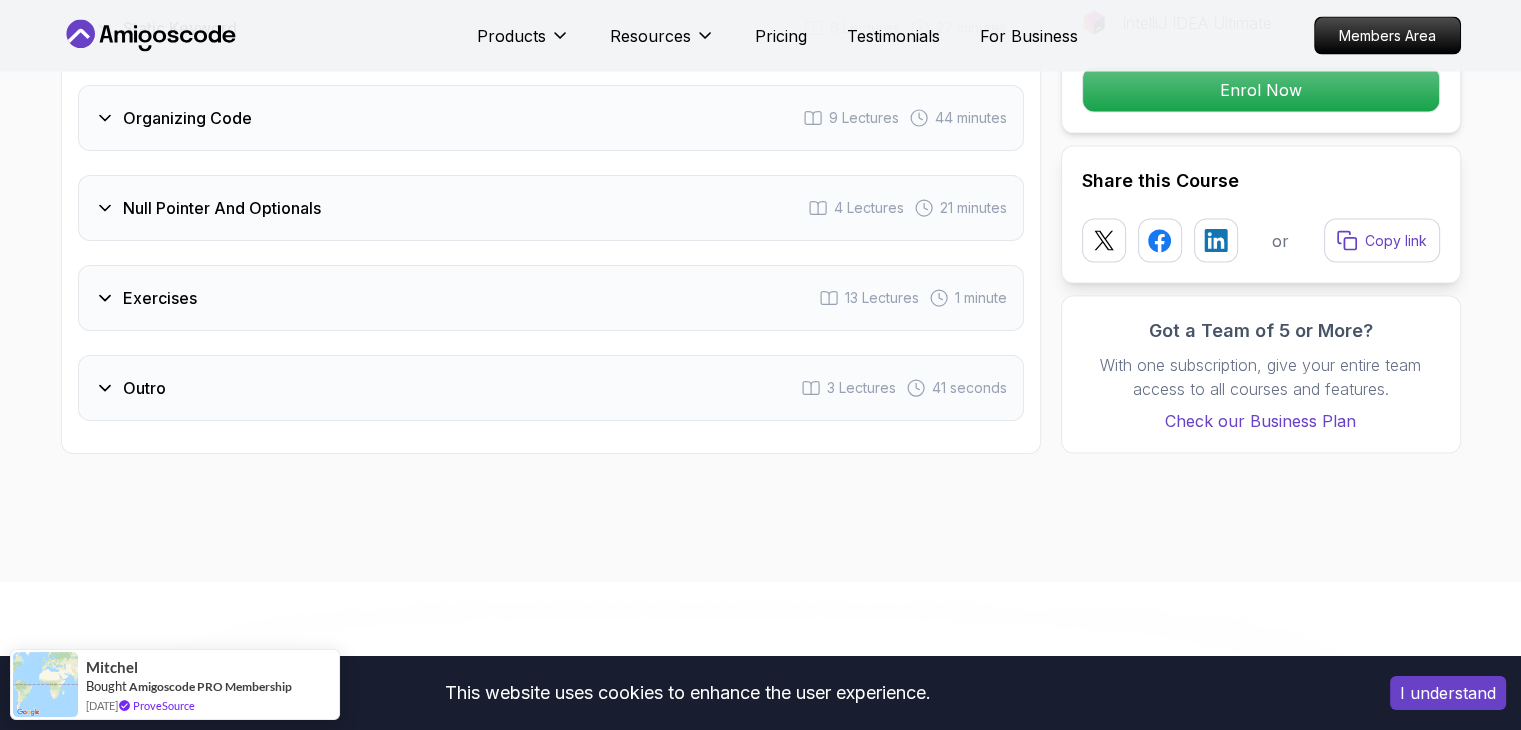 click on "Null Pointer And Optionals 4   Lectures     21 minutes" at bounding box center (551, 208) 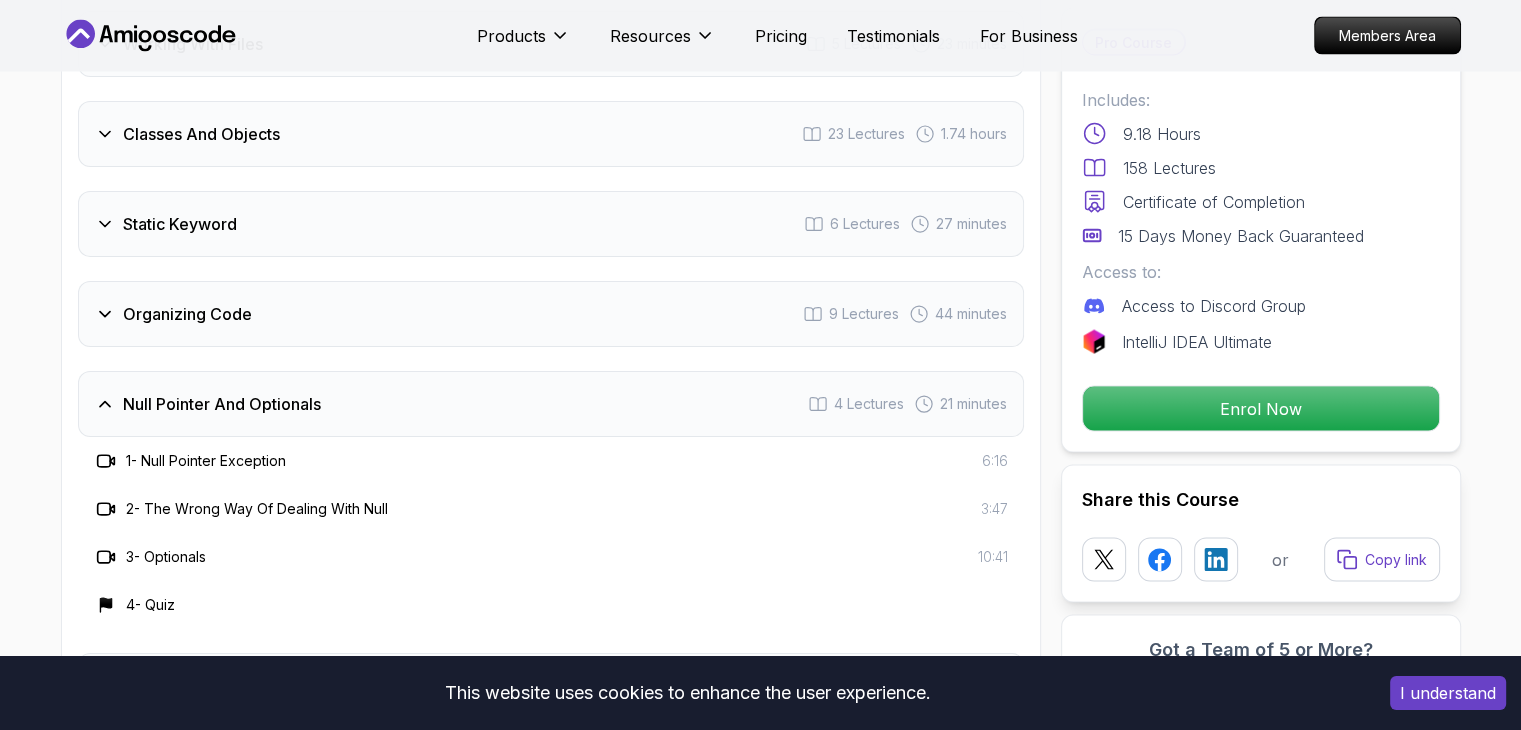 scroll, scrollTop: 3804, scrollLeft: 0, axis: vertical 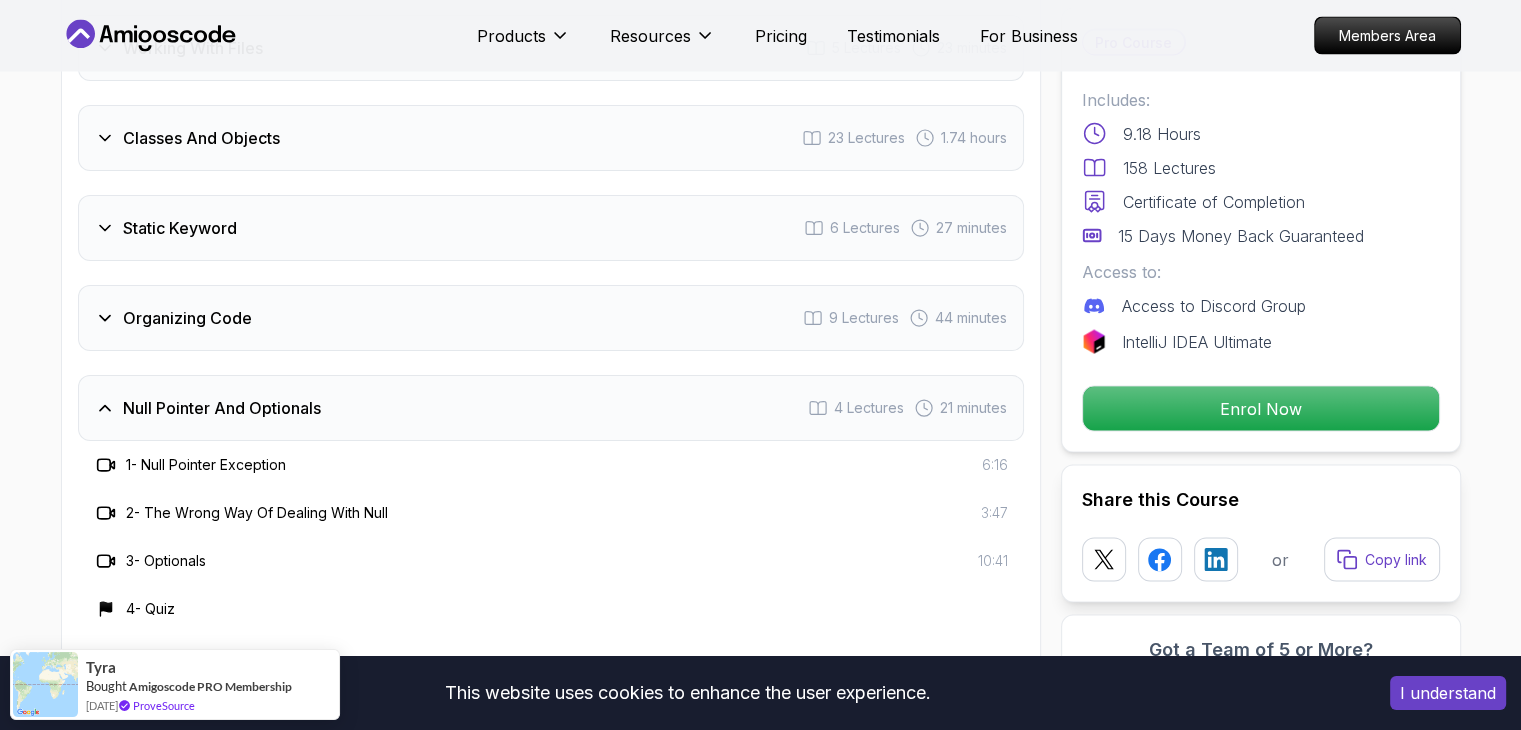 click on "Null Pointer And Optionals 4   Lectures     21 minutes" at bounding box center (551, 408) 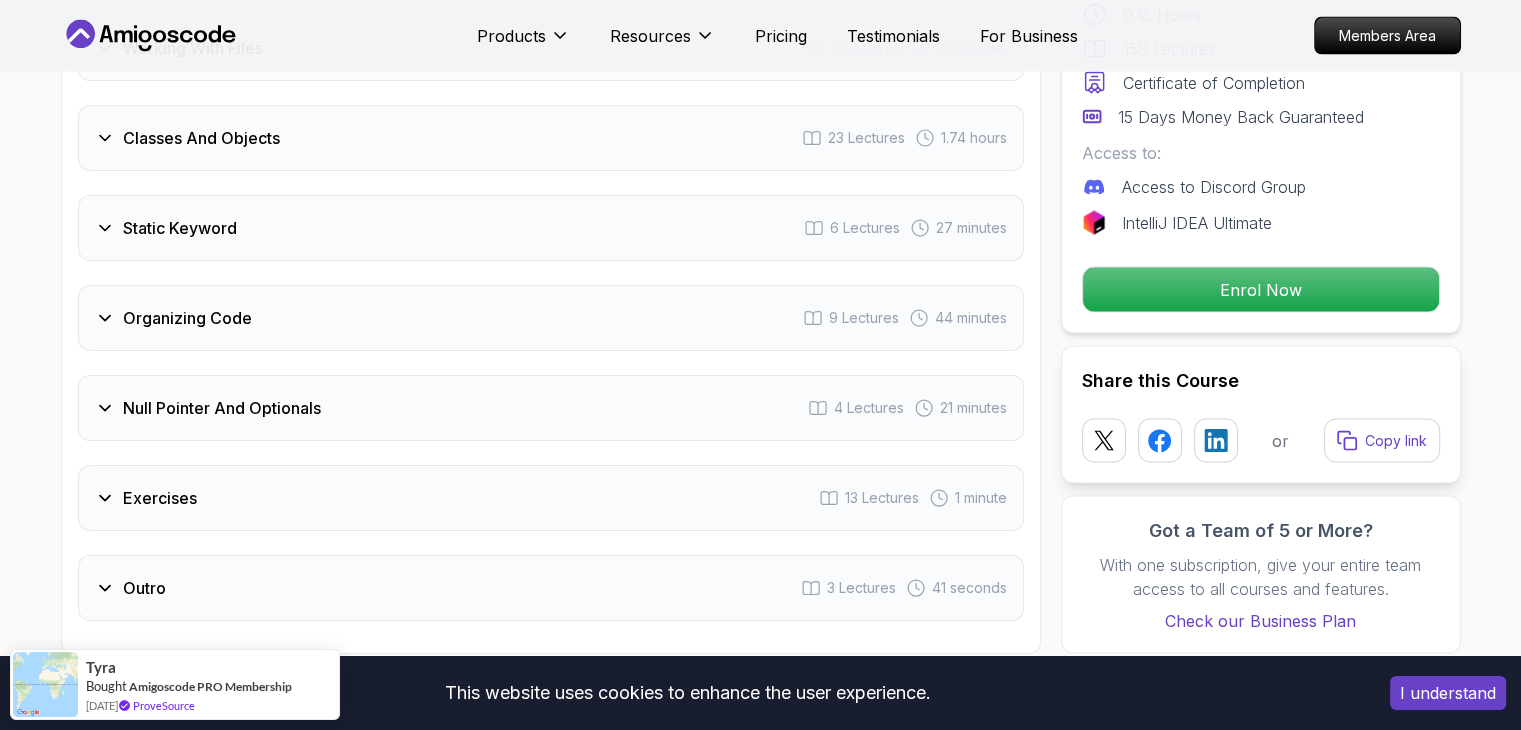 click on "Organizing Code 9   Lectures     44 minutes" at bounding box center [551, 318] 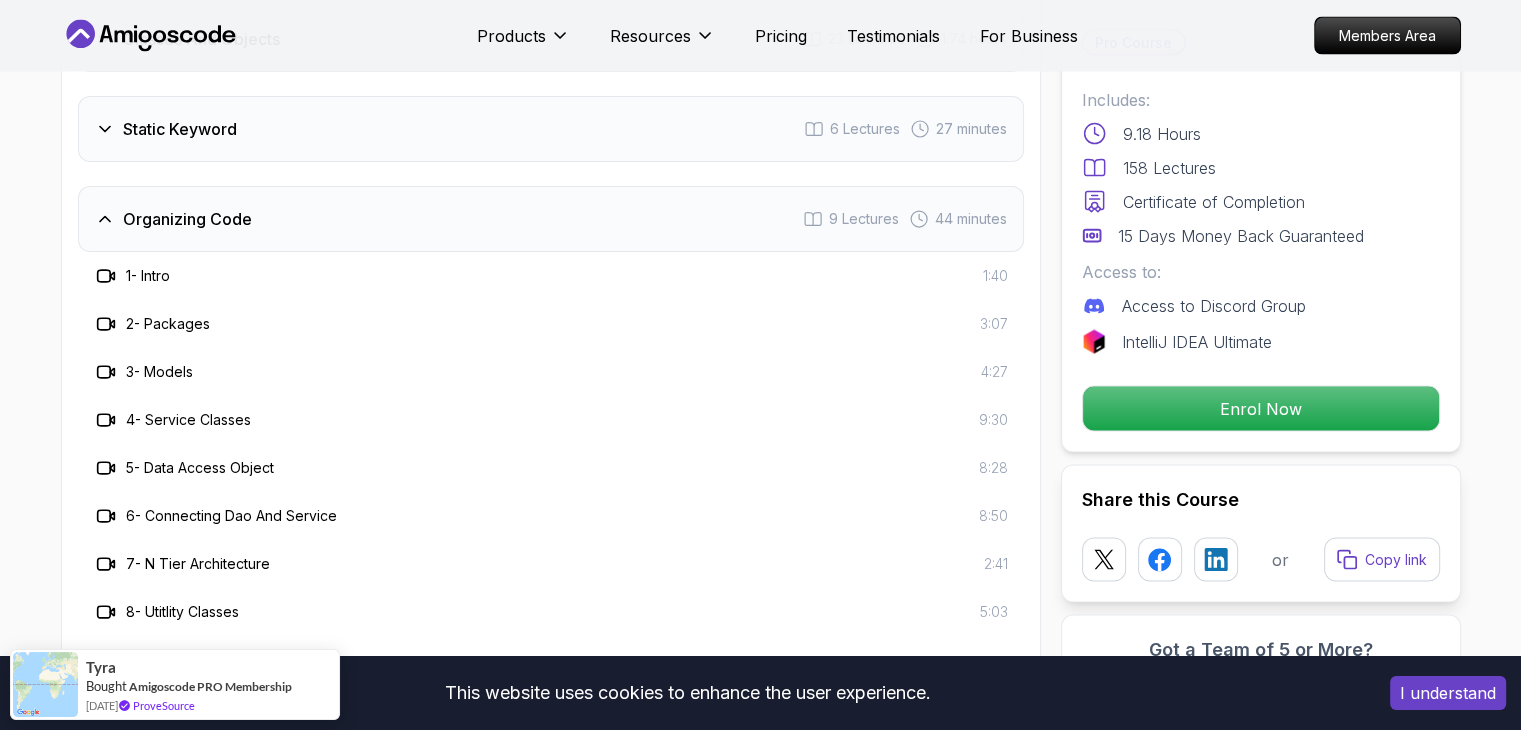 scroll, scrollTop: 3904, scrollLeft: 0, axis: vertical 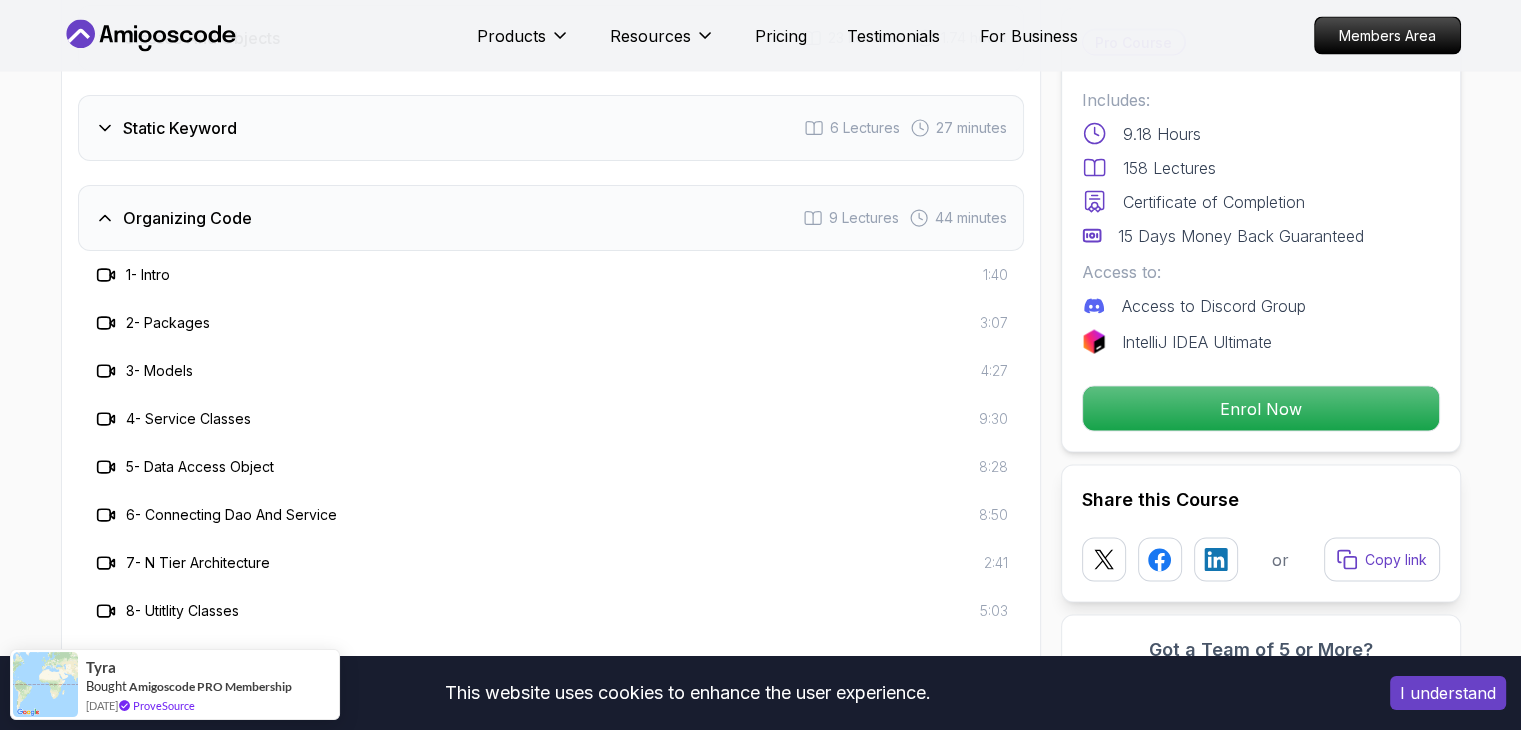 click on "Organizing Code 9   Lectures     44 minutes" at bounding box center (551, 218) 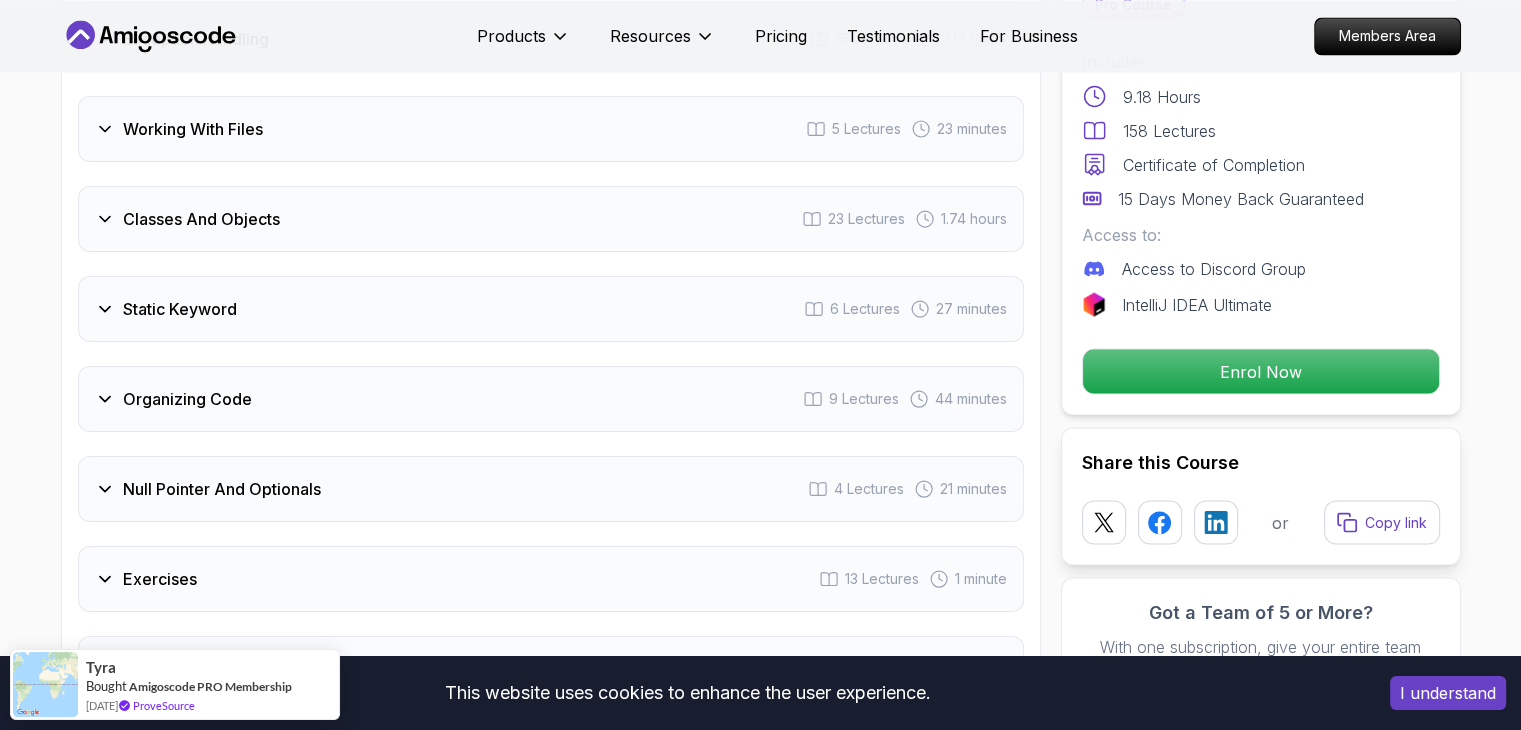 scroll, scrollTop: 3704, scrollLeft: 0, axis: vertical 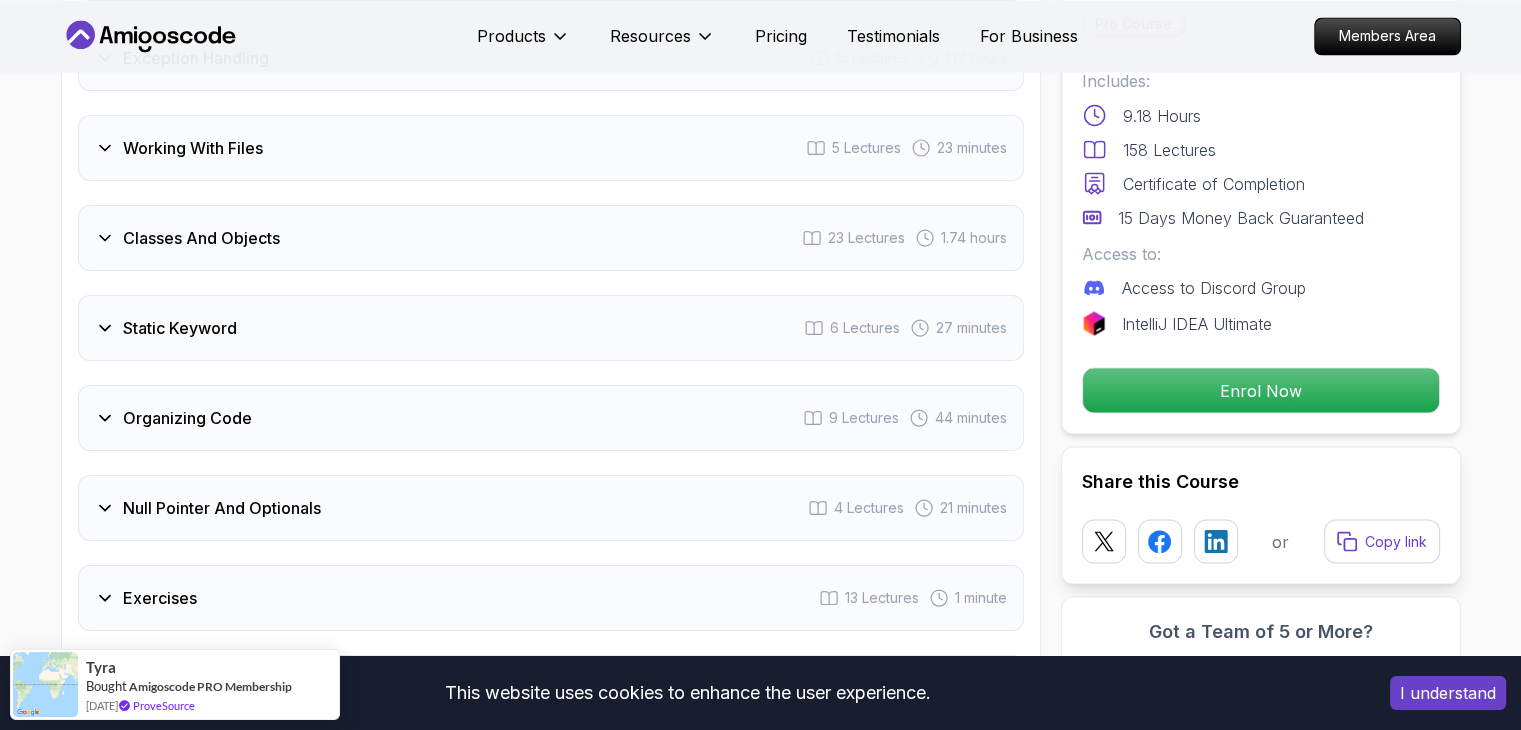 click on "Static Keyword 6   Lectures     27 minutes" at bounding box center (551, 328) 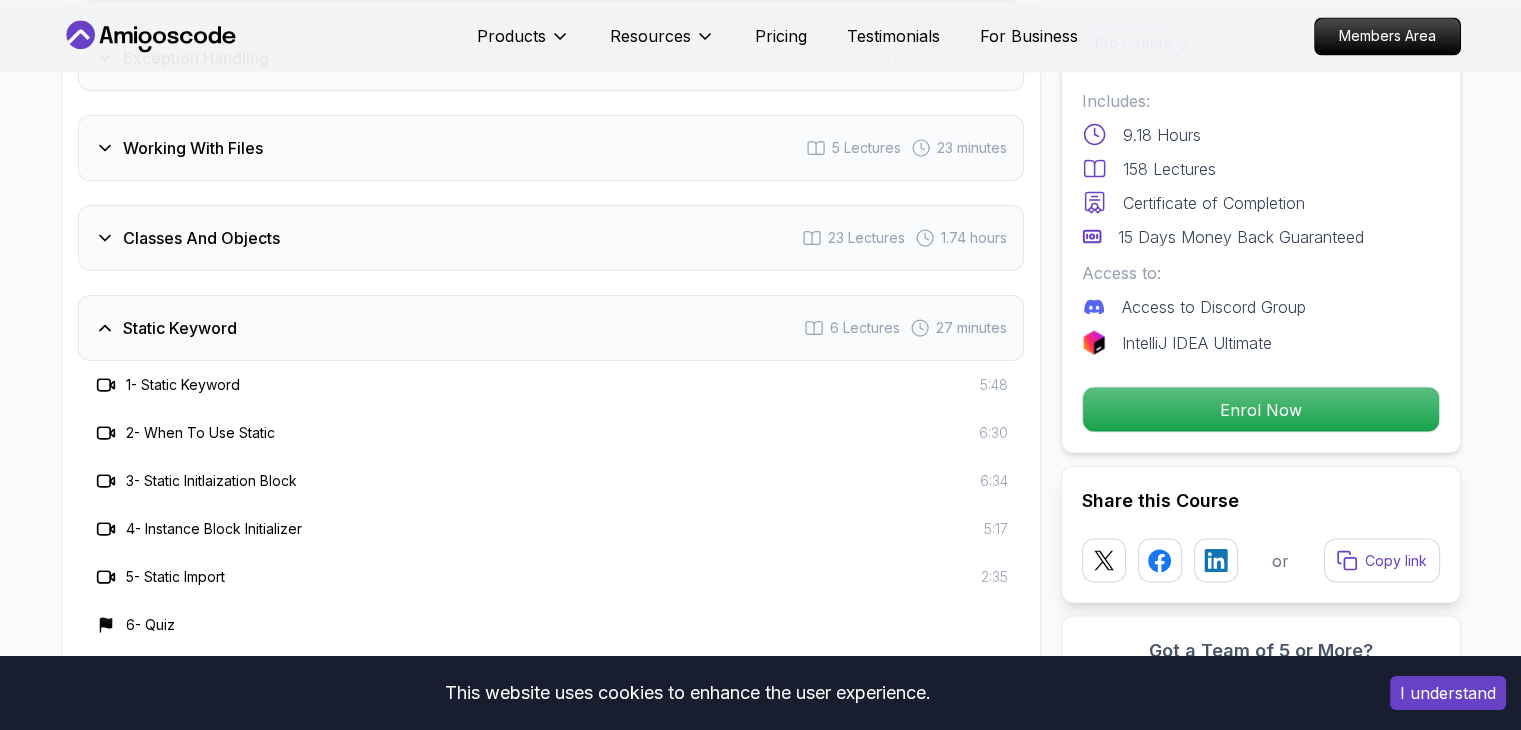 click on "Static Keyword 6   Lectures     27 minutes" at bounding box center (551, 328) 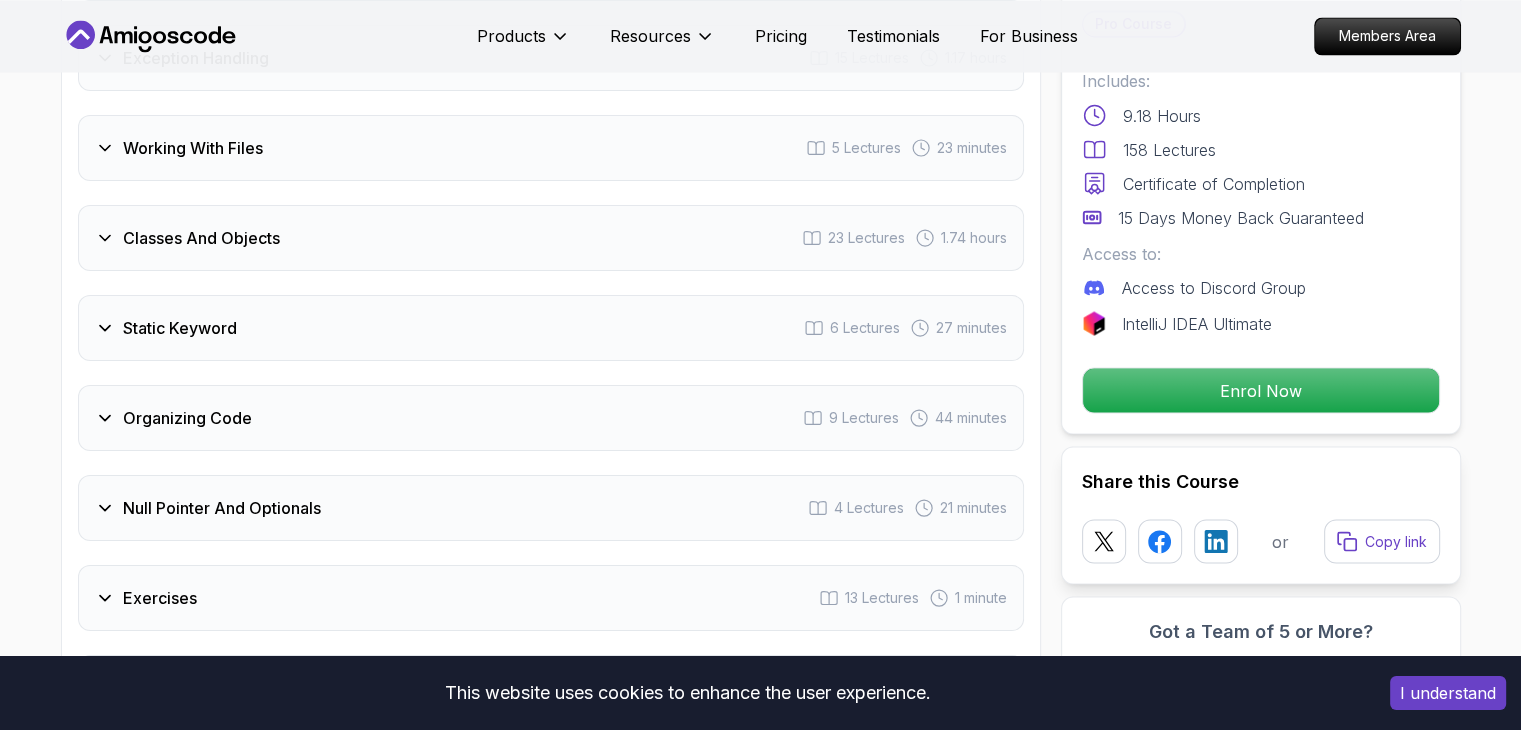 click on "Classes And Objects 23   Lectures     1.74 hours" at bounding box center [551, 238] 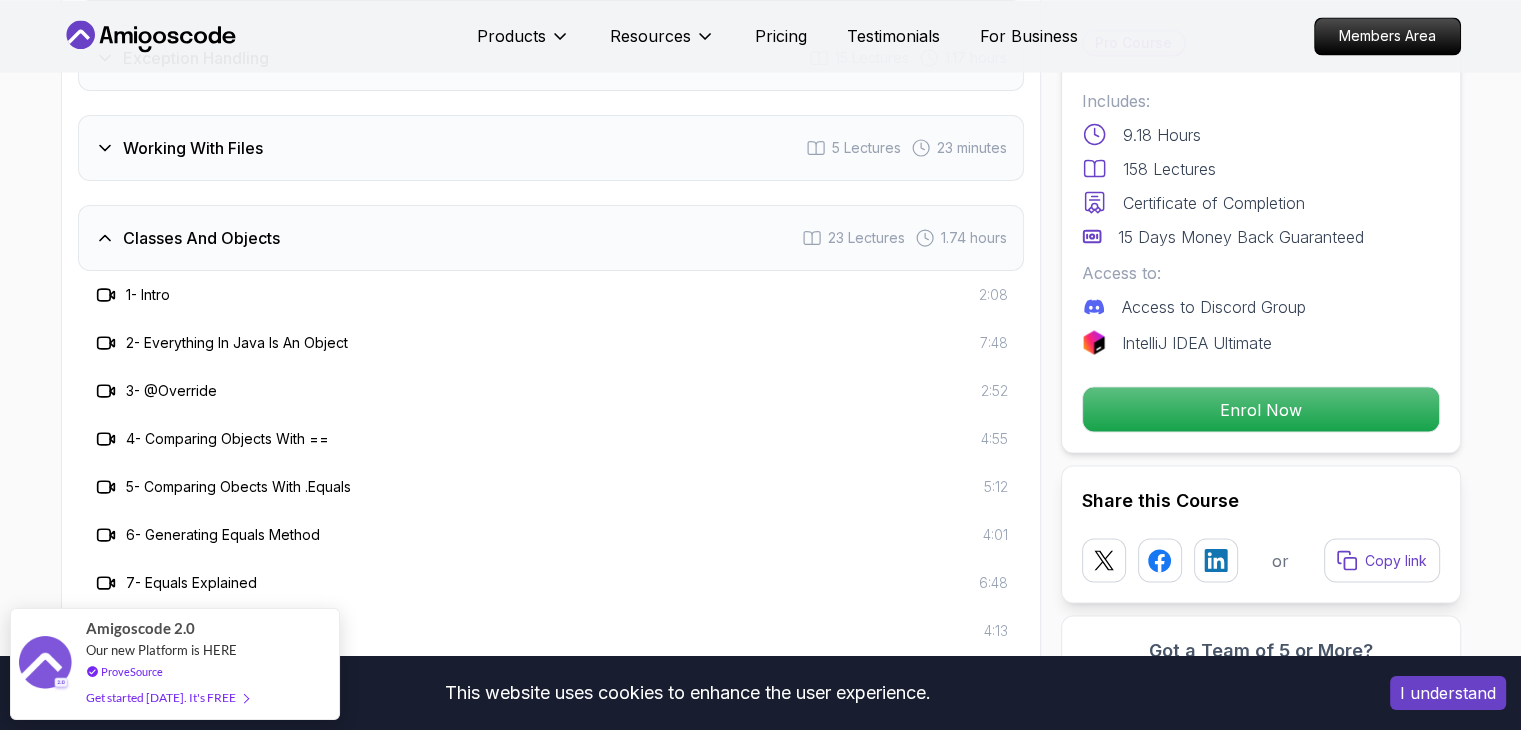 click on "Classes And Objects 23   Lectures     1.74 hours" at bounding box center [551, 238] 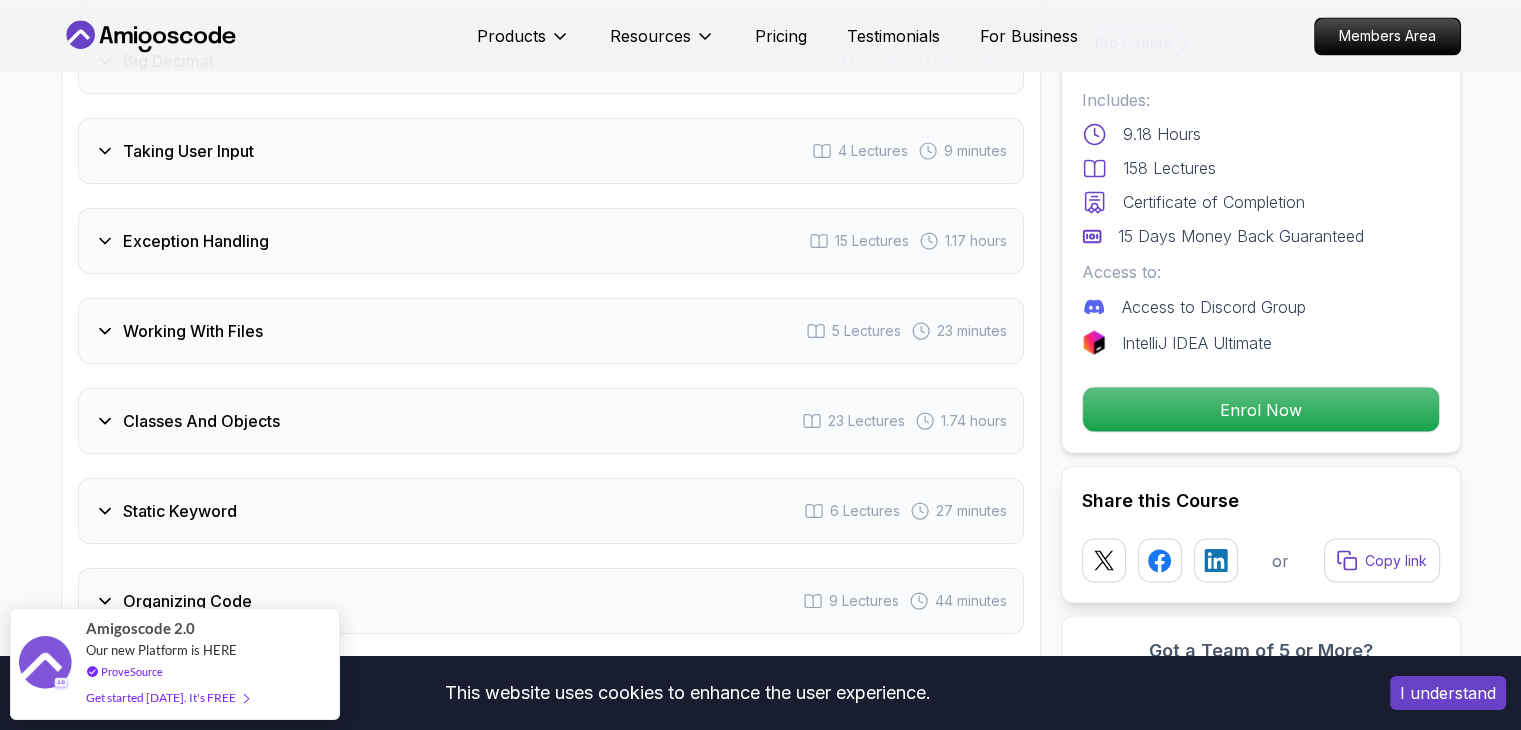 scroll, scrollTop: 3504, scrollLeft: 0, axis: vertical 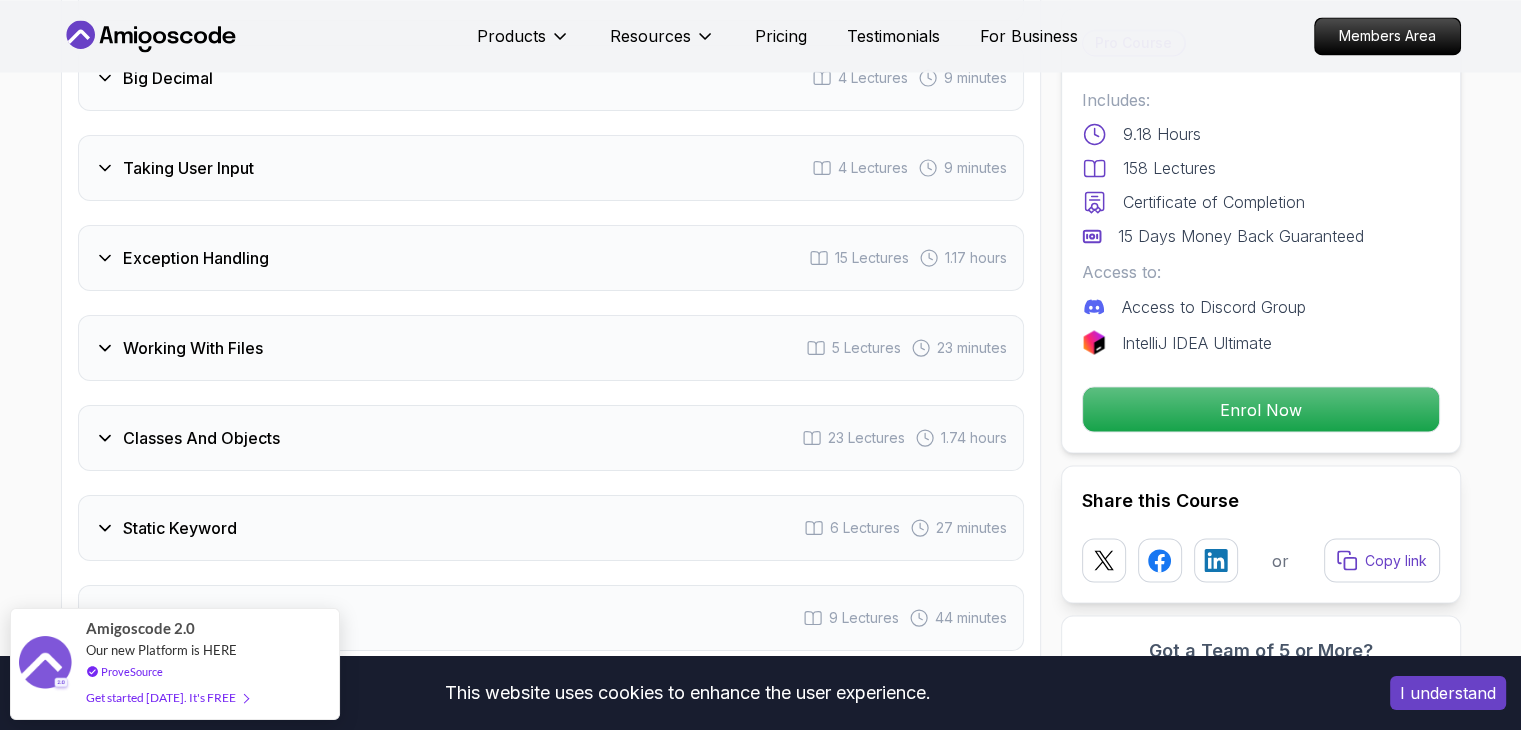 click on "Working With Files 5   Lectures     23 minutes" at bounding box center [551, 348] 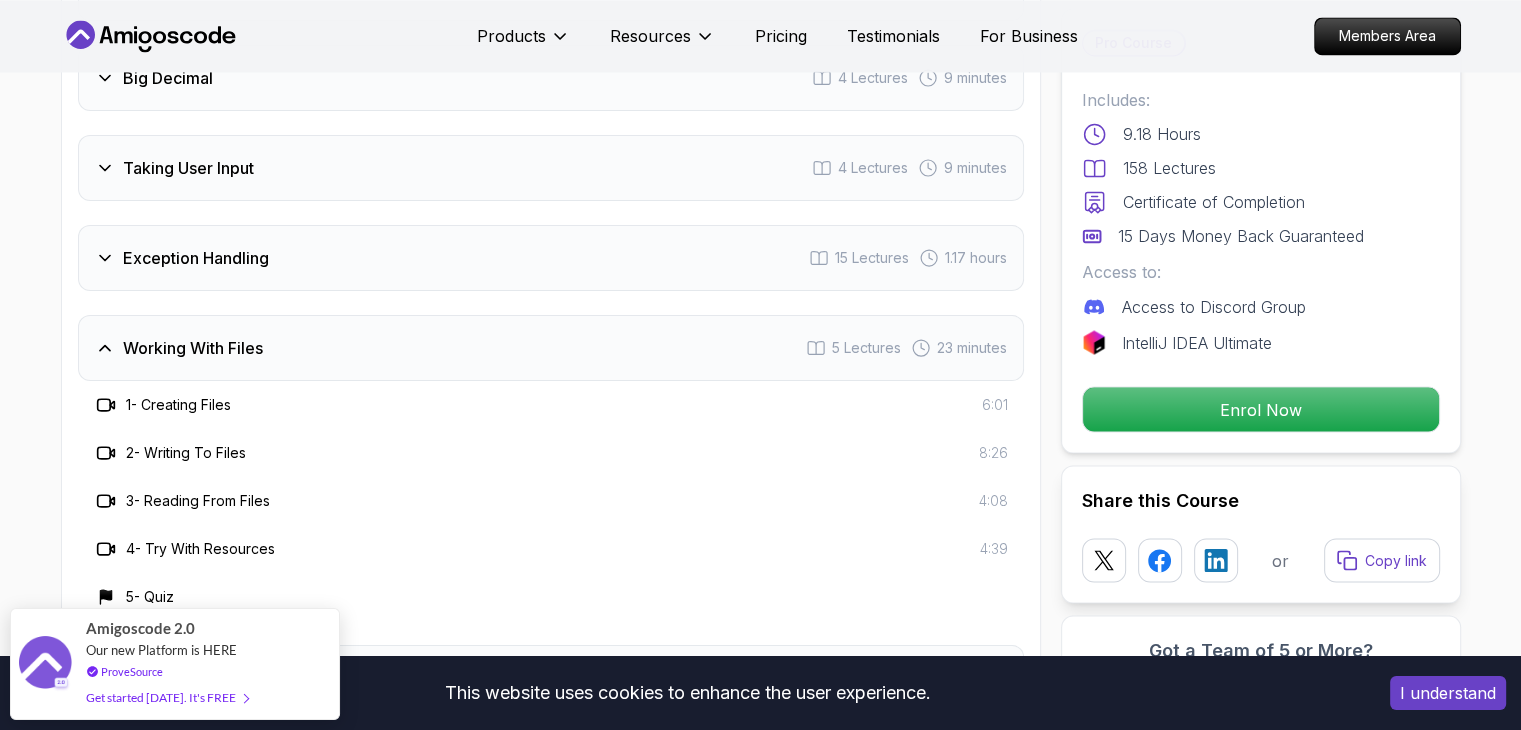 click on "Working With Files 5   Lectures     23 minutes" at bounding box center (551, 348) 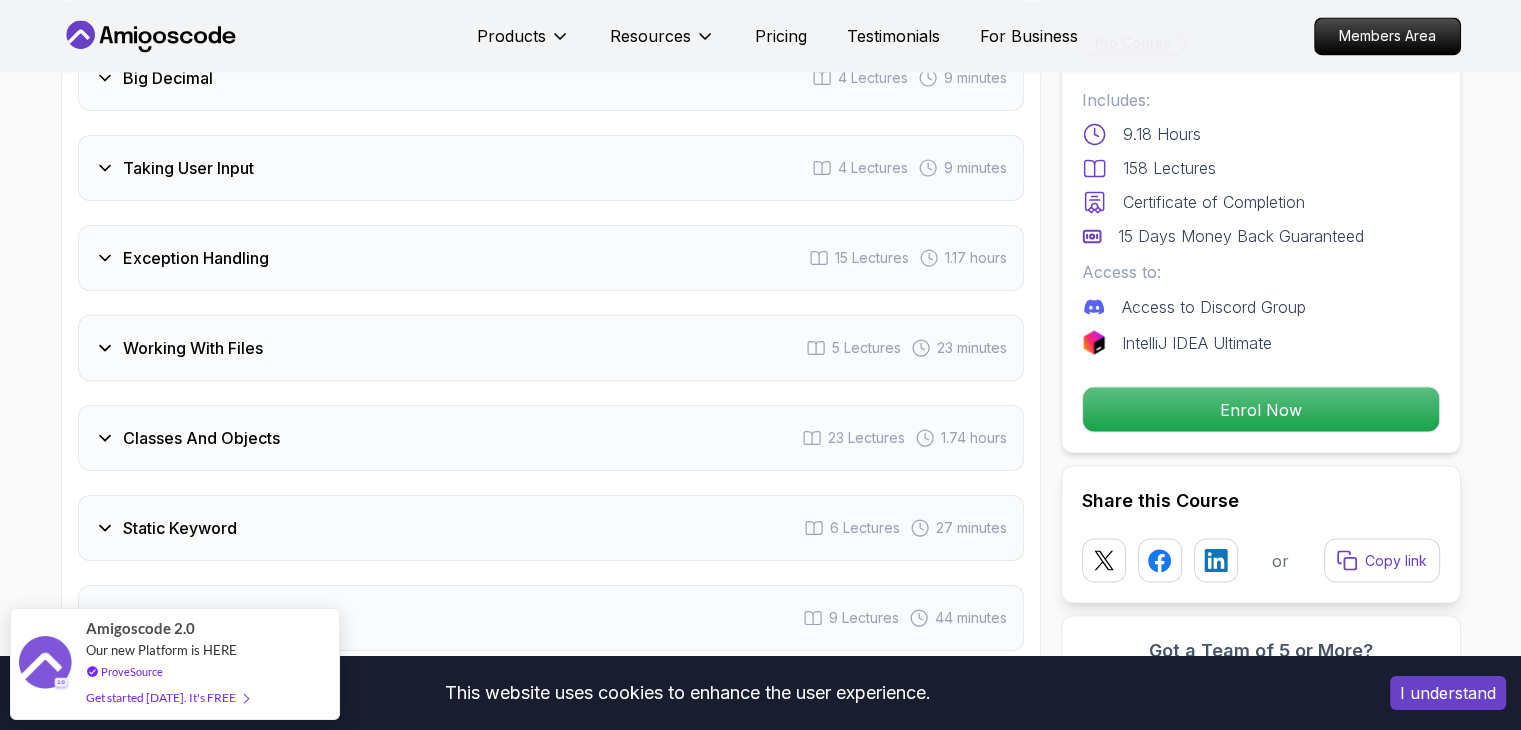 click on "Exception Handling 15   Lectures     1.17 hours" at bounding box center [551, 258] 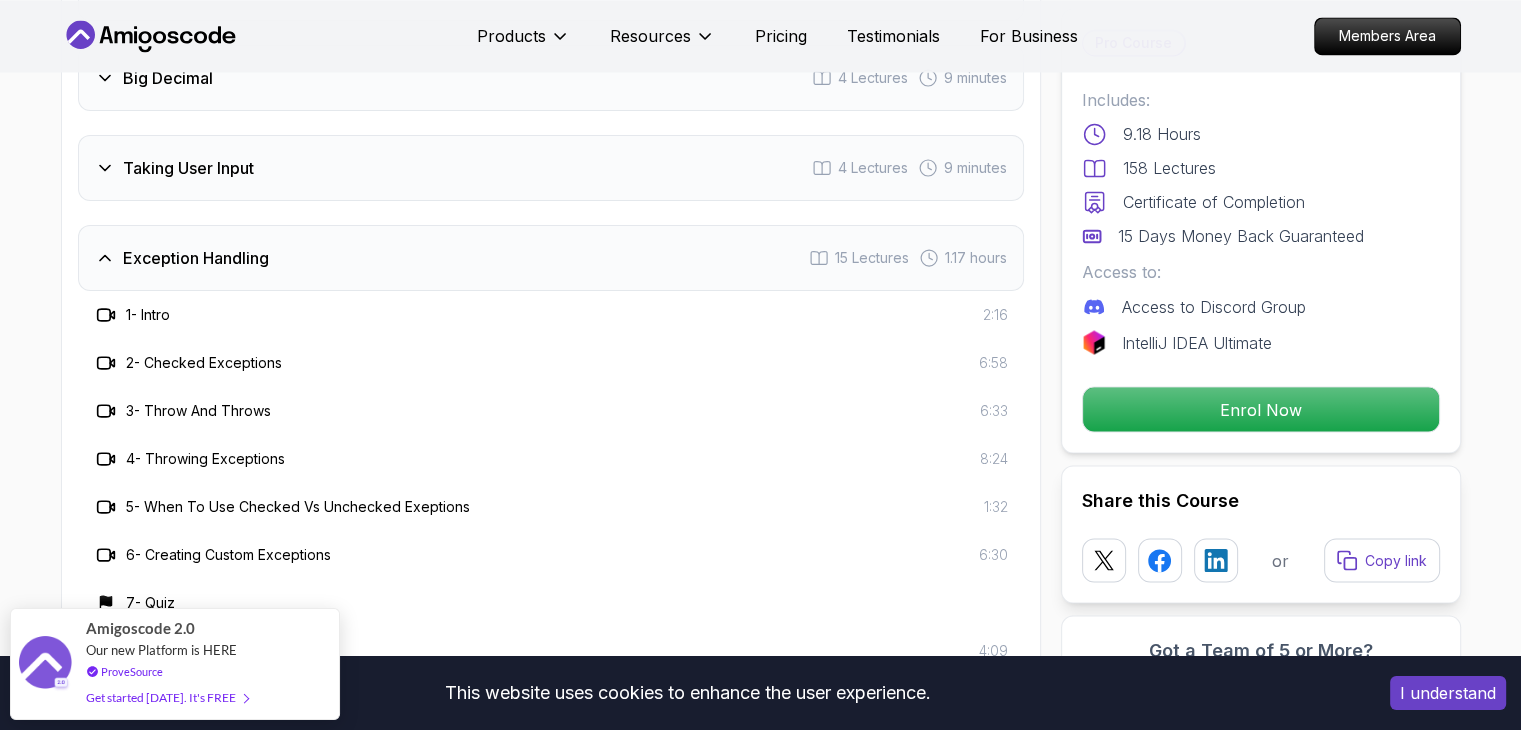 click on "Exception Handling 15   Lectures     1.17 hours" at bounding box center [551, 258] 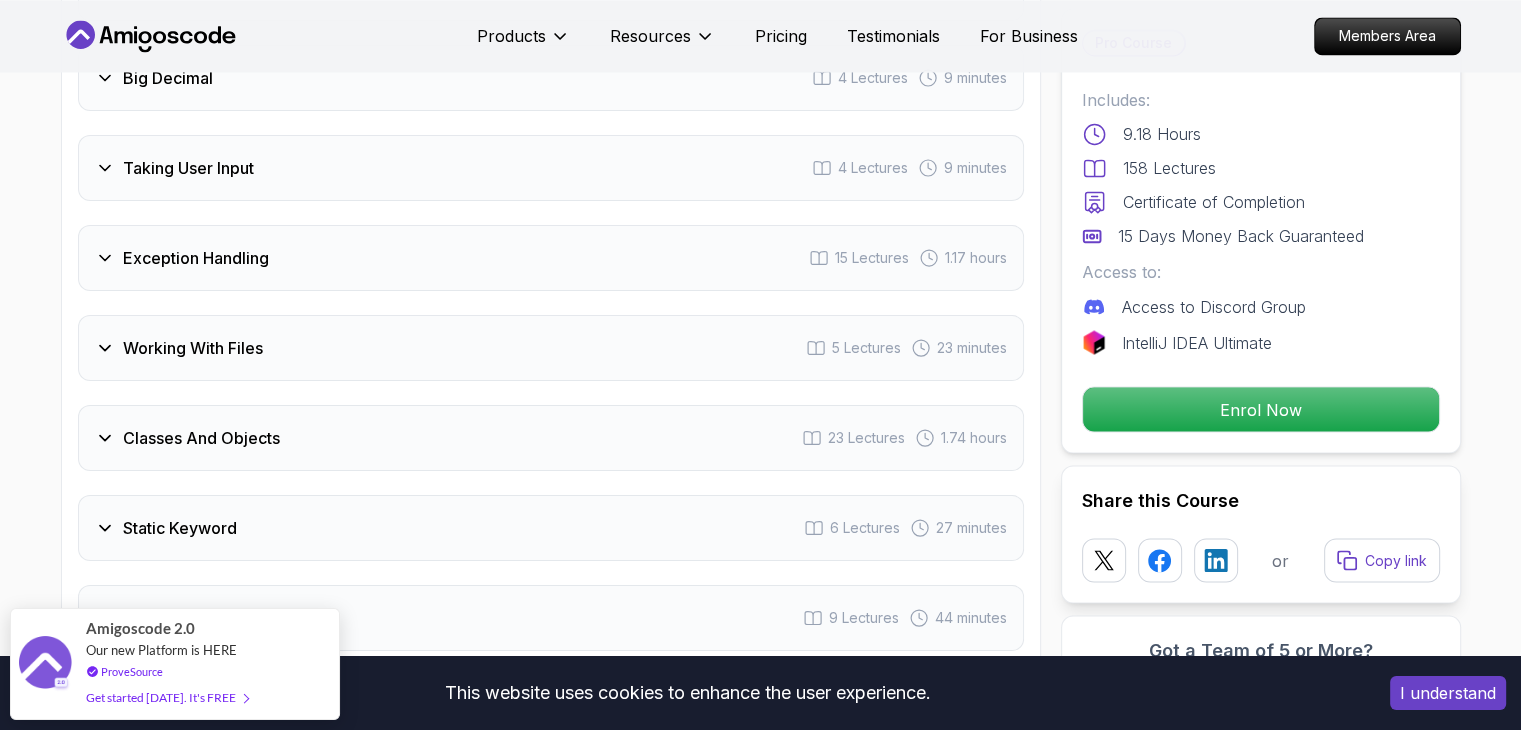 click on "Taking User Input 4   Lectures     9 minutes" at bounding box center [551, 168] 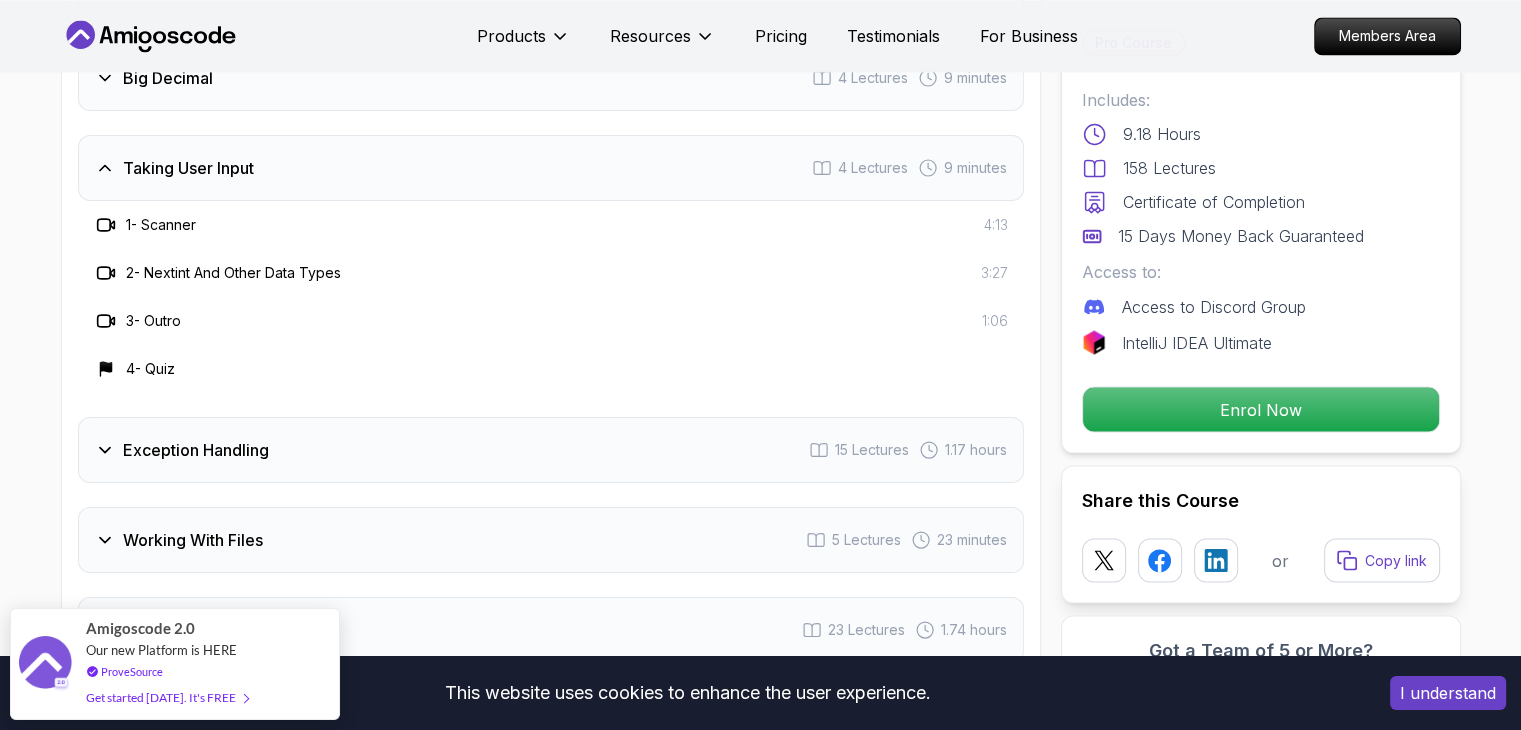 click on "Taking User Input 4   Lectures     9 minutes" at bounding box center [551, 168] 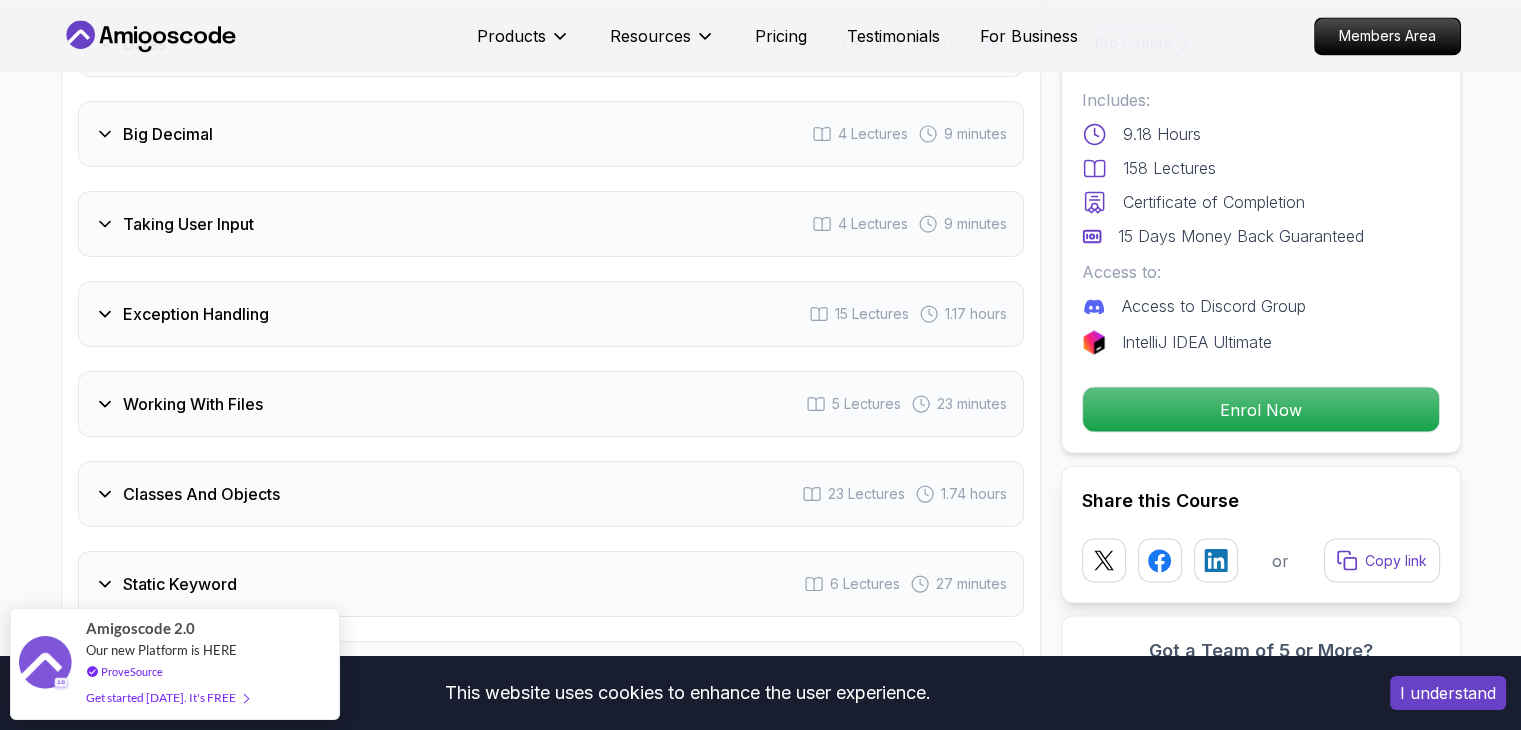 scroll, scrollTop: 3304, scrollLeft: 0, axis: vertical 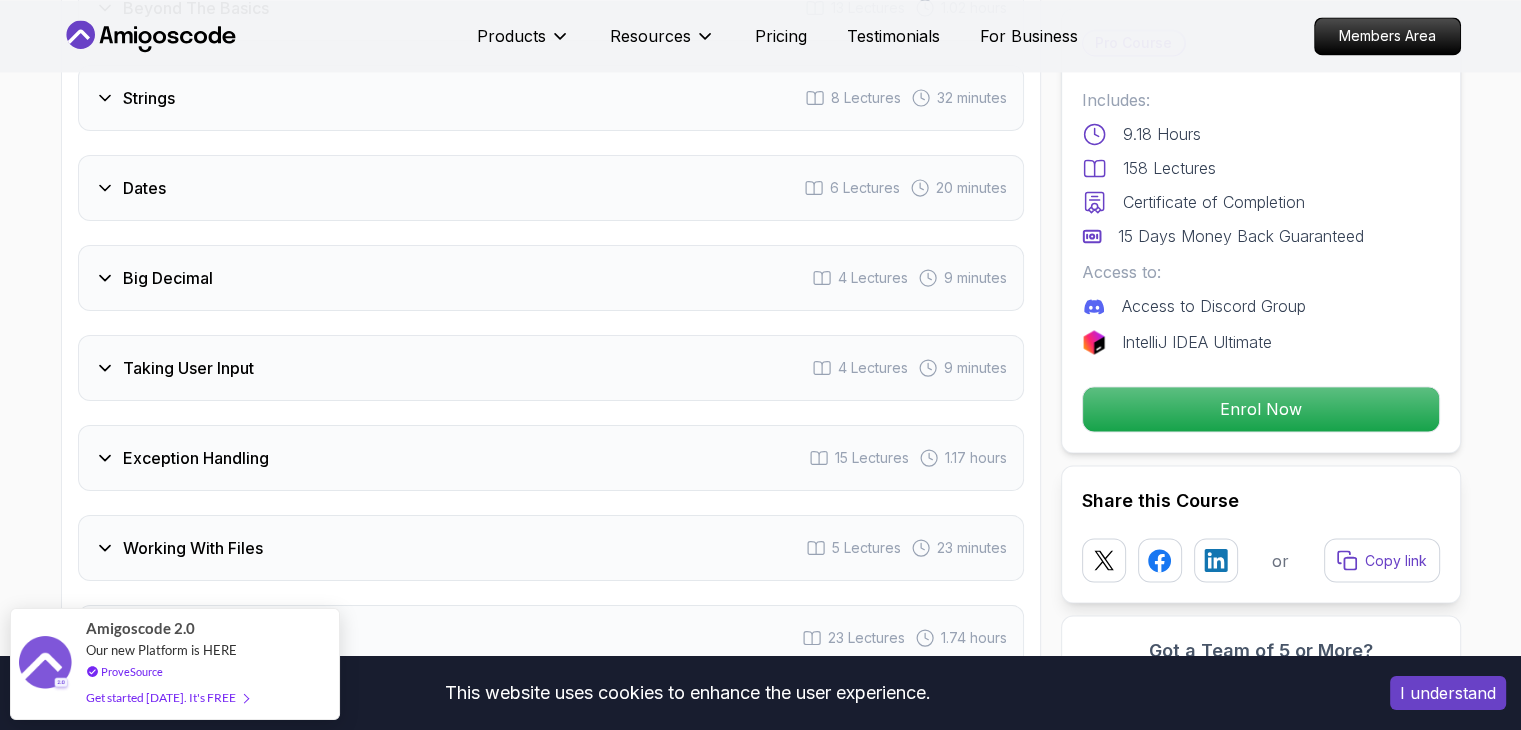 click on "Big Decimal 4   Lectures     9 minutes" at bounding box center (551, 278) 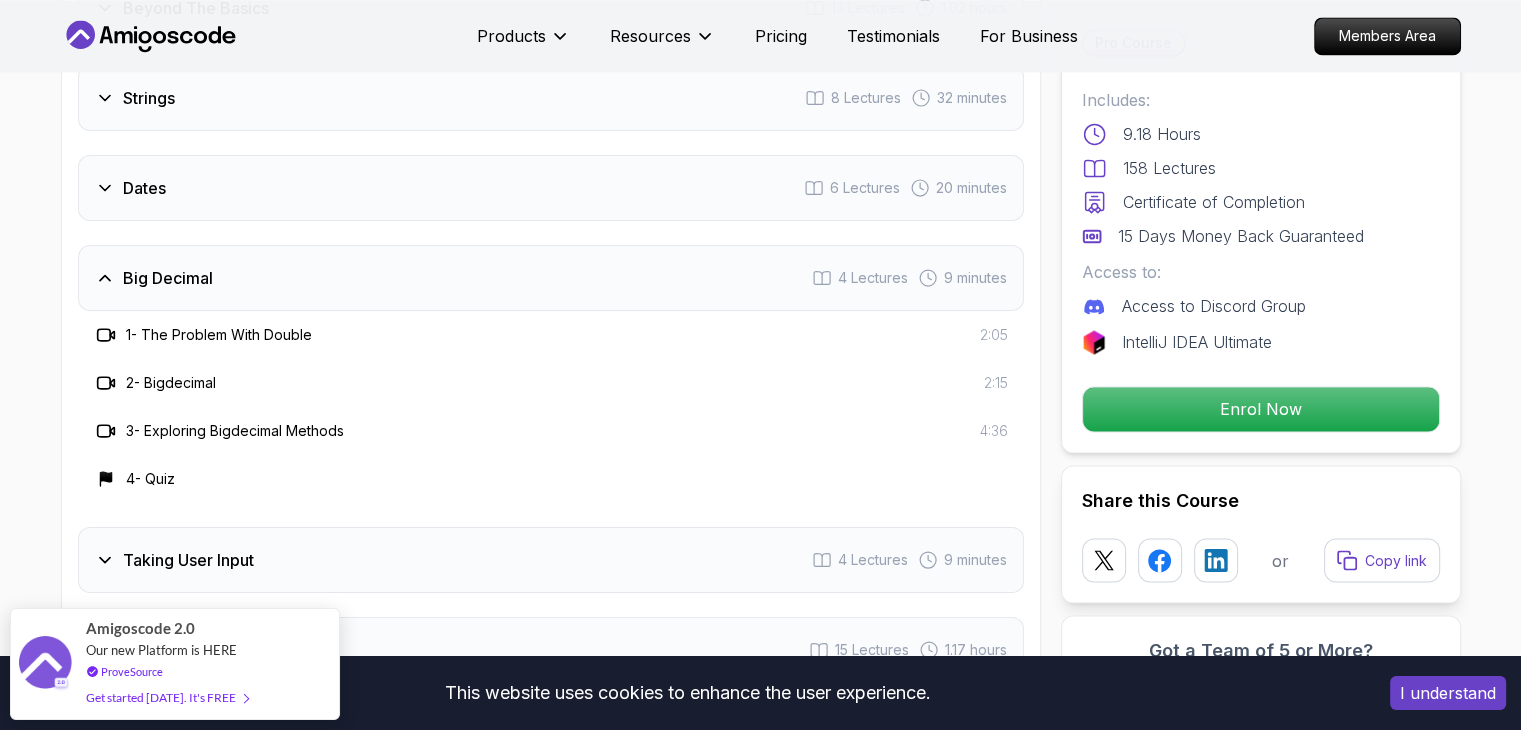 click on "Big Decimal 4   Lectures     9 minutes" at bounding box center (551, 278) 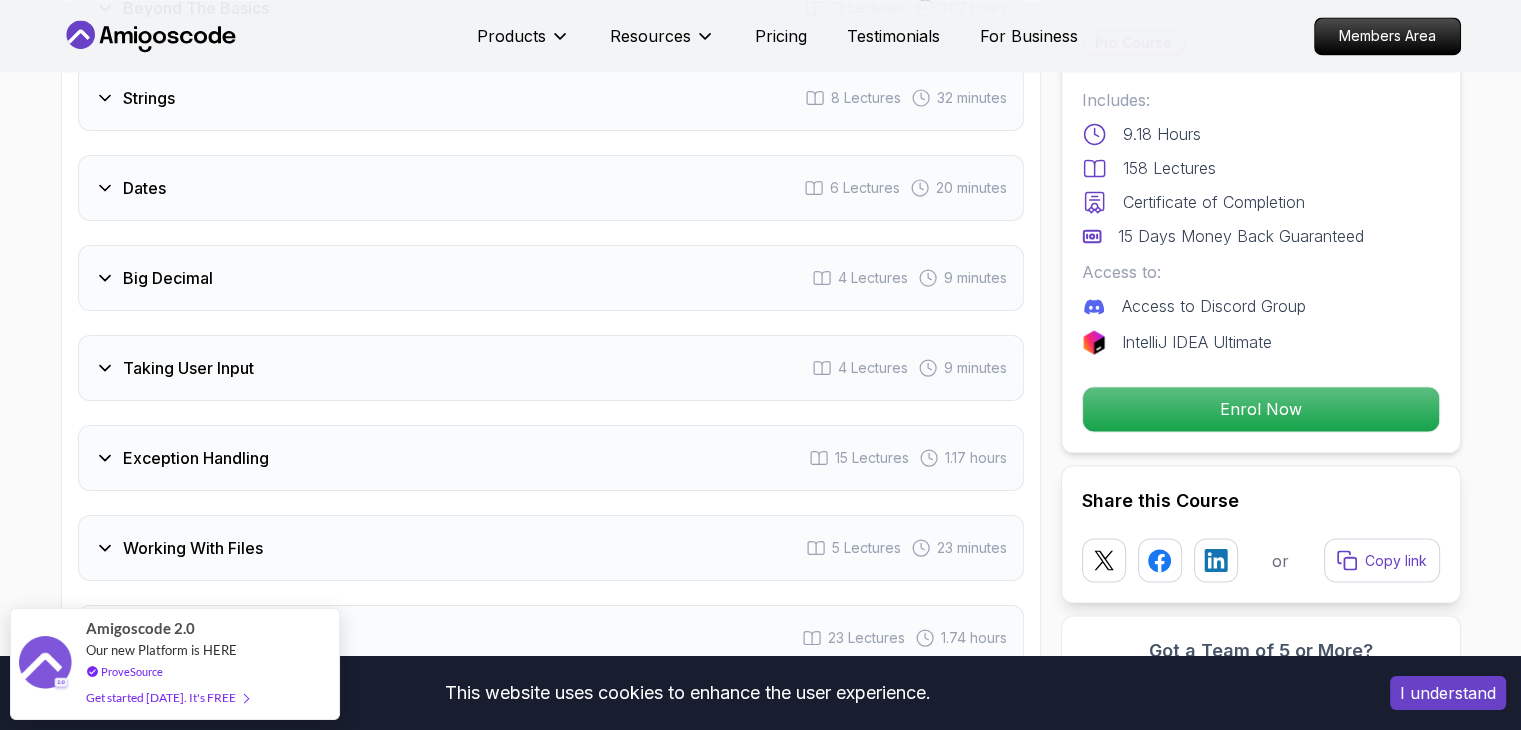 click on "Dates 6   Lectures     20 minutes" at bounding box center (551, 188) 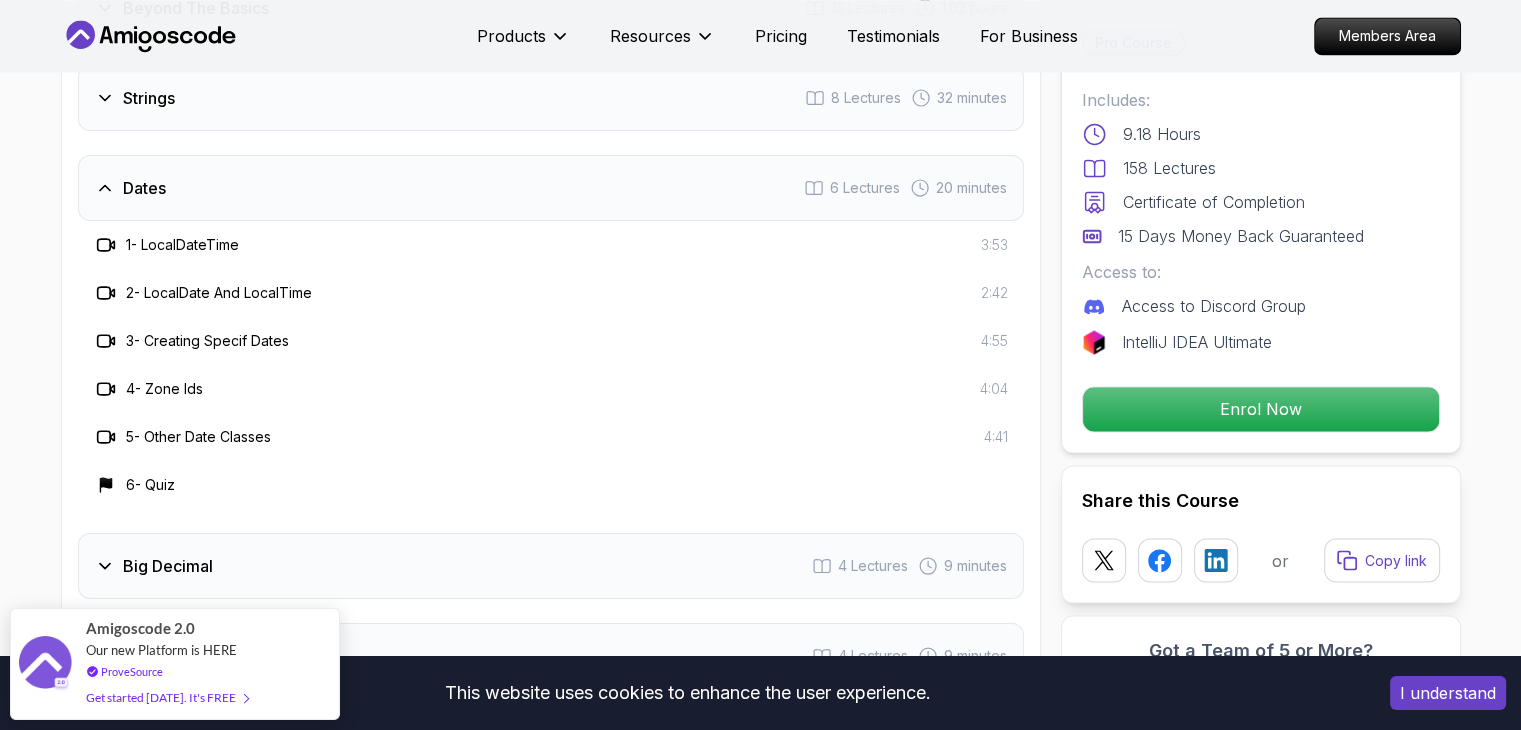 click on "Dates 6   Lectures     20 minutes" at bounding box center (551, 188) 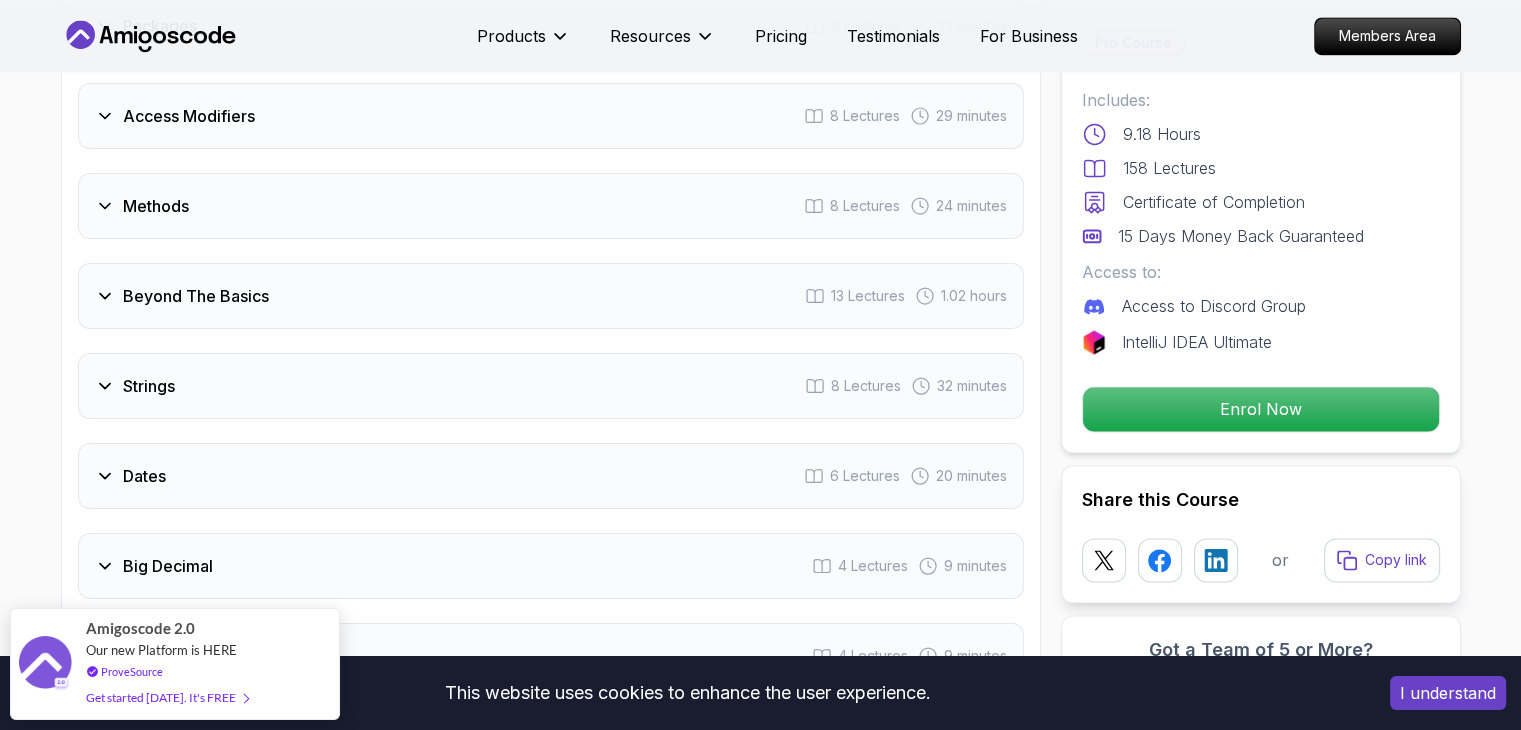 scroll, scrollTop: 3004, scrollLeft: 0, axis: vertical 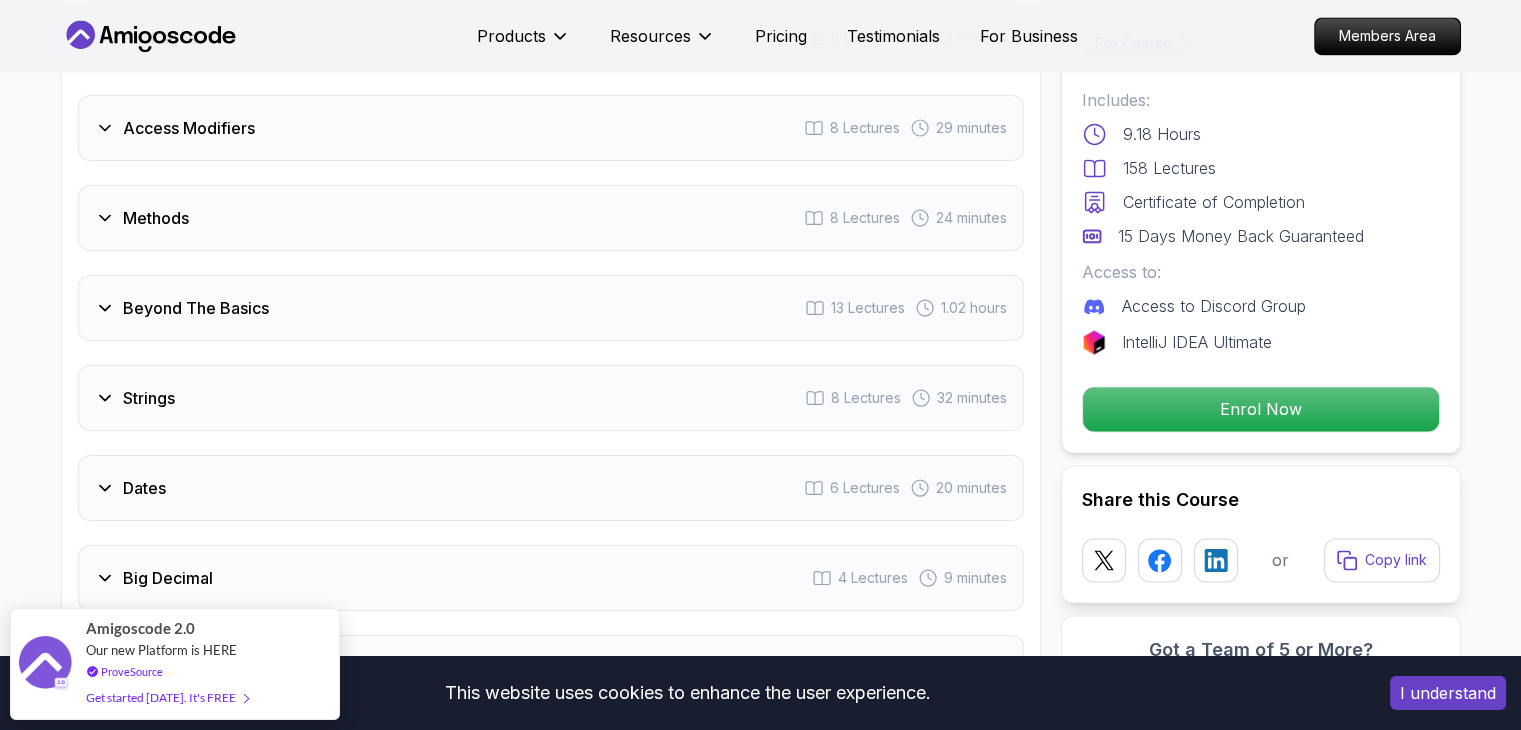 click on "Strings 8   Lectures     32 minutes" at bounding box center (551, 398) 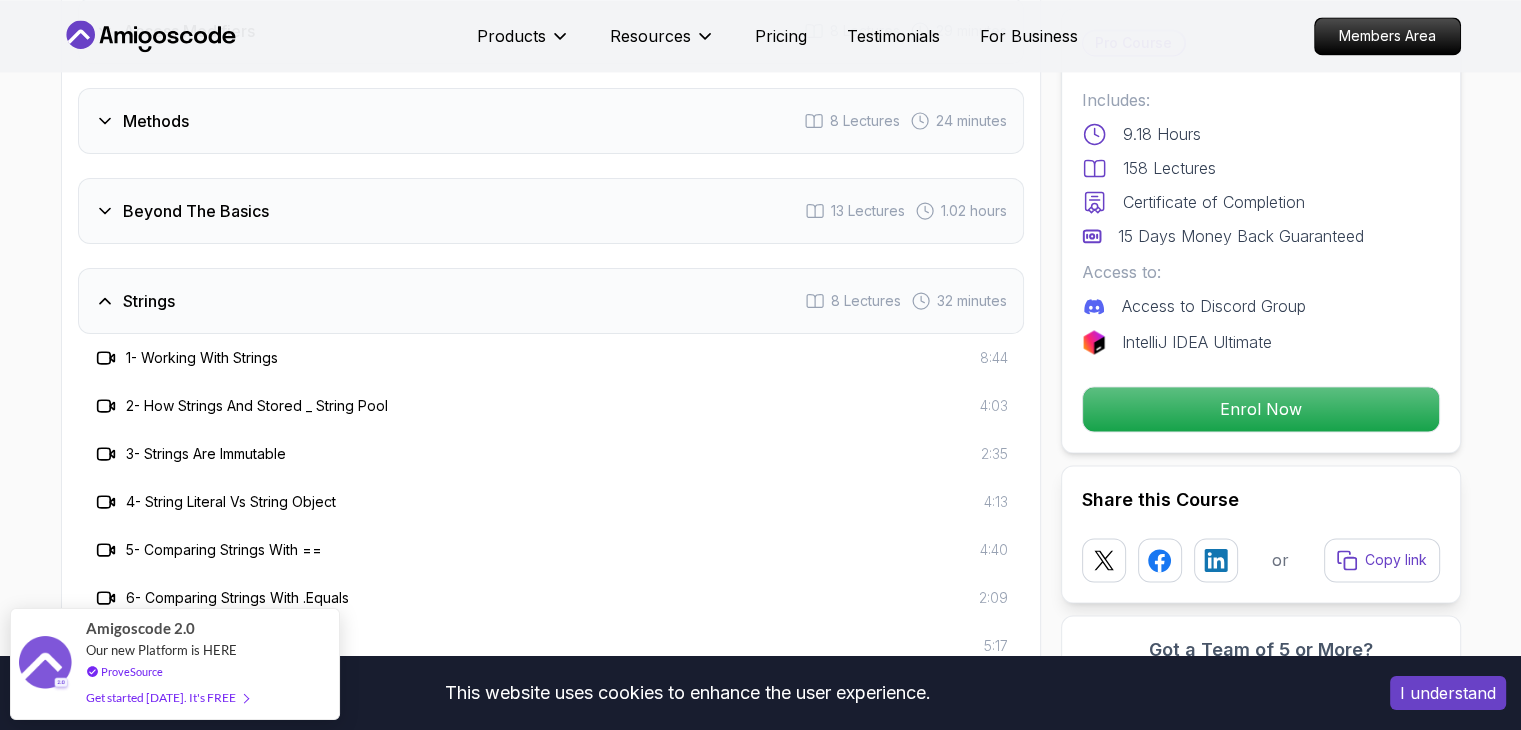 scroll, scrollTop: 3104, scrollLeft: 0, axis: vertical 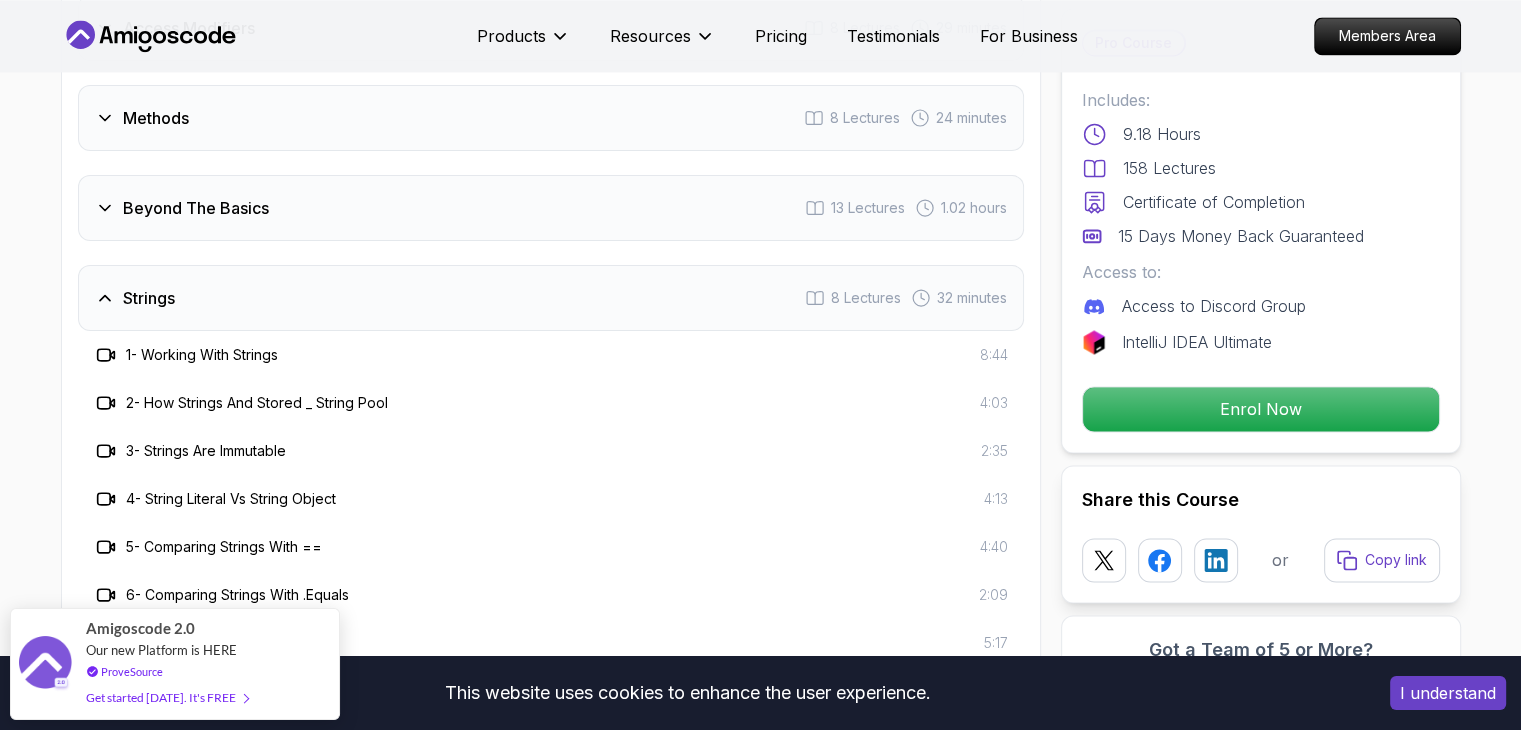 click on "Strings 8   Lectures     32 minutes" at bounding box center (551, 298) 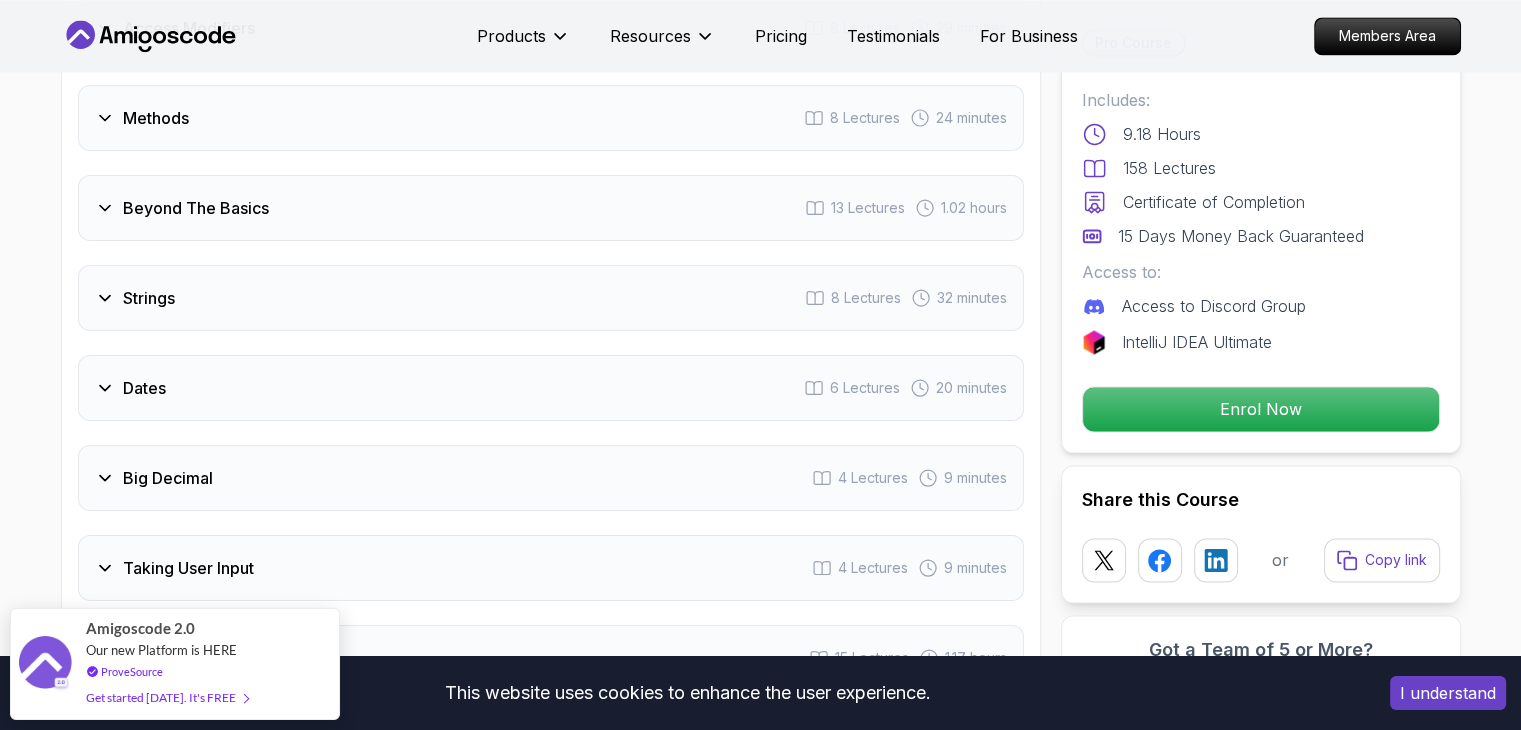 click on "Beyond The Basics 13   Lectures     1.02 hours" at bounding box center [551, 208] 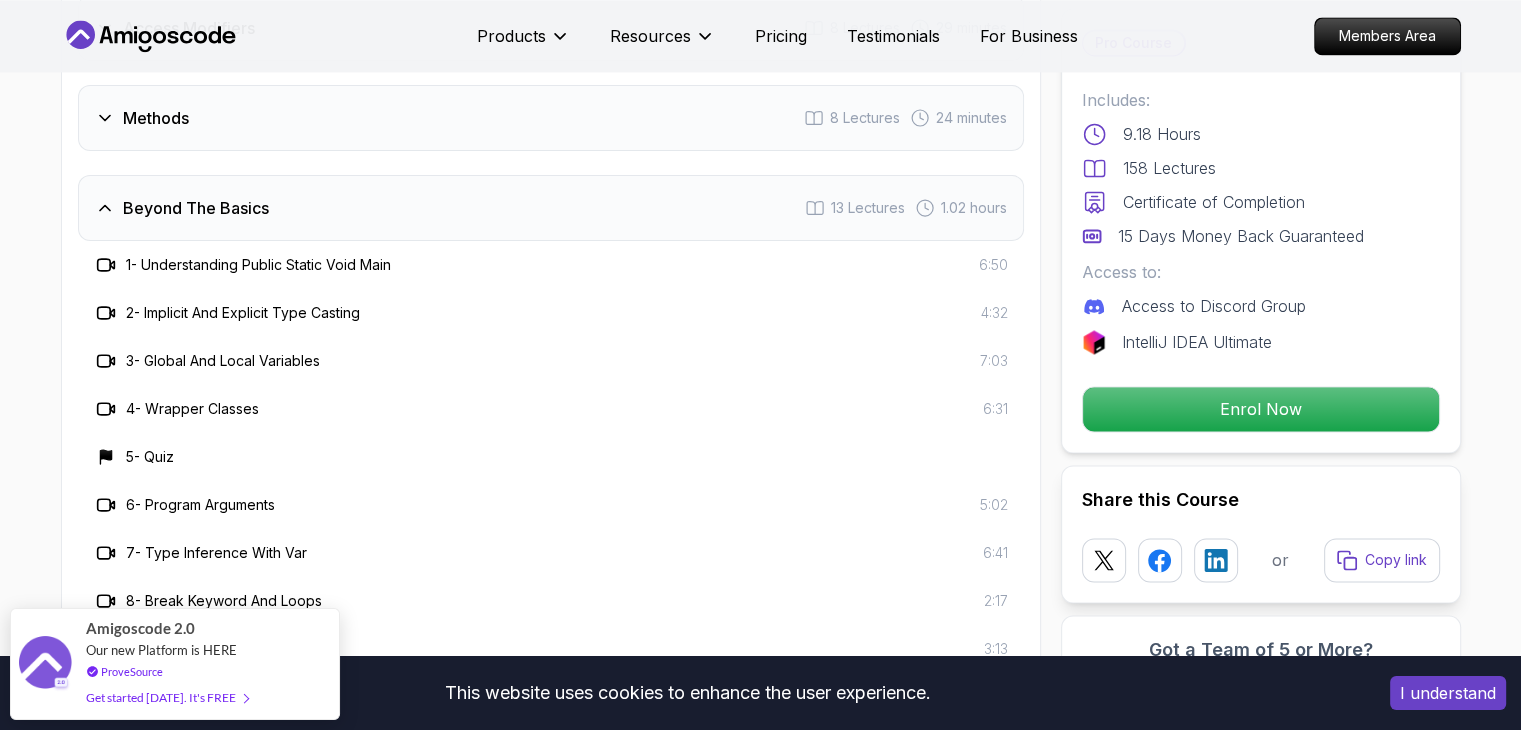 click on "Beyond The Basics 13   Lectures     1.02 hours" at bounding box center (551, 208) 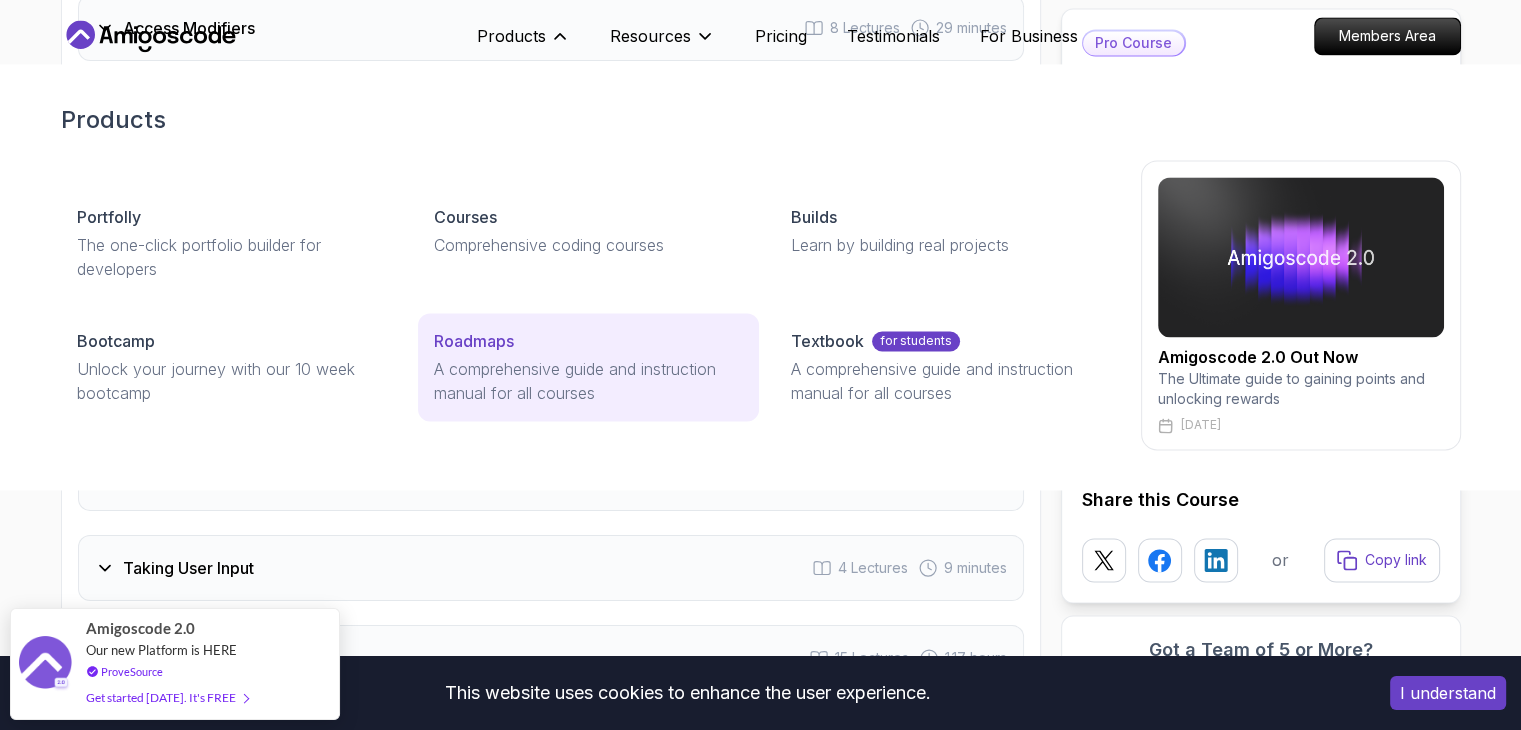 click on "Roadmaps" at bounding box center [474, 341] 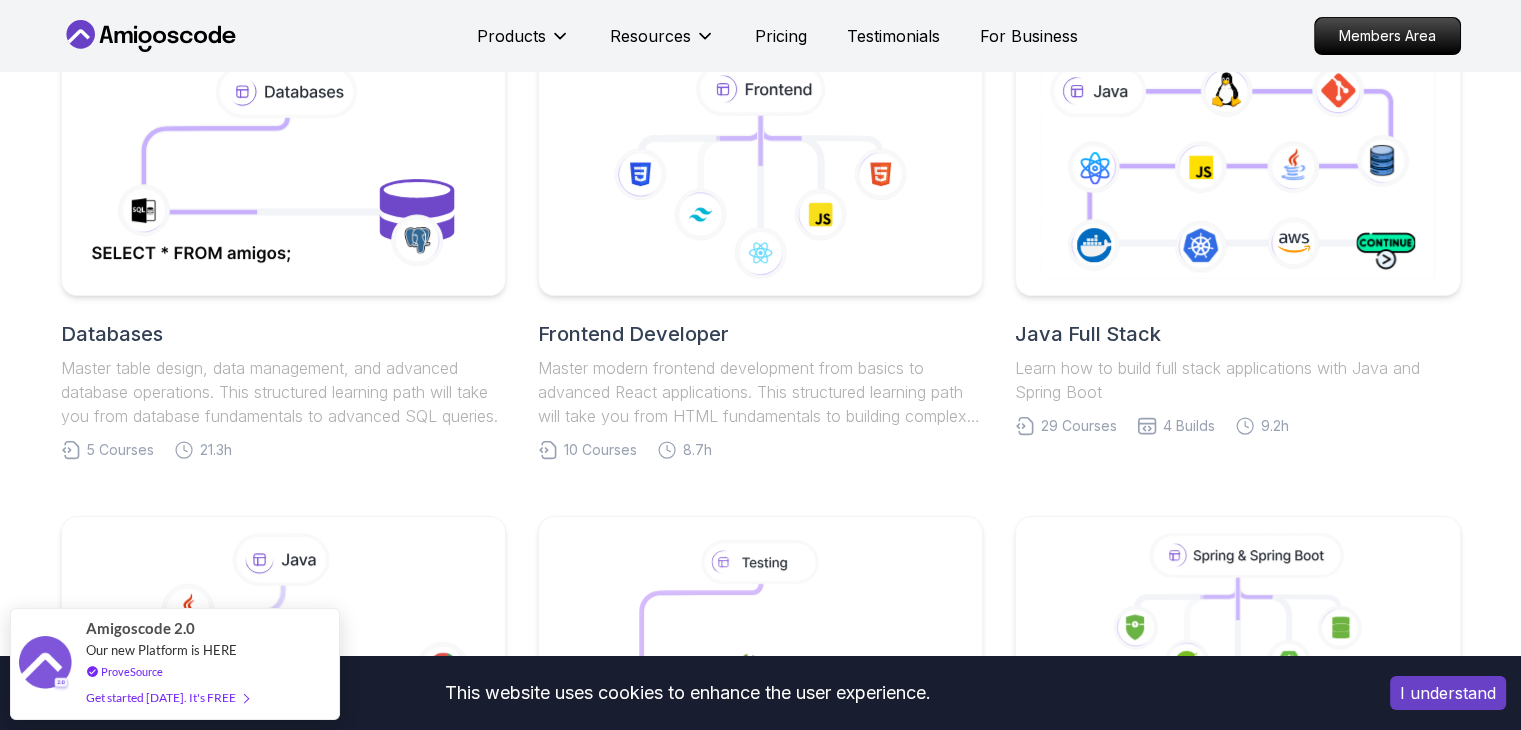 scroll, scrollTop: 800, scrollLeft: 0, axis: vertical 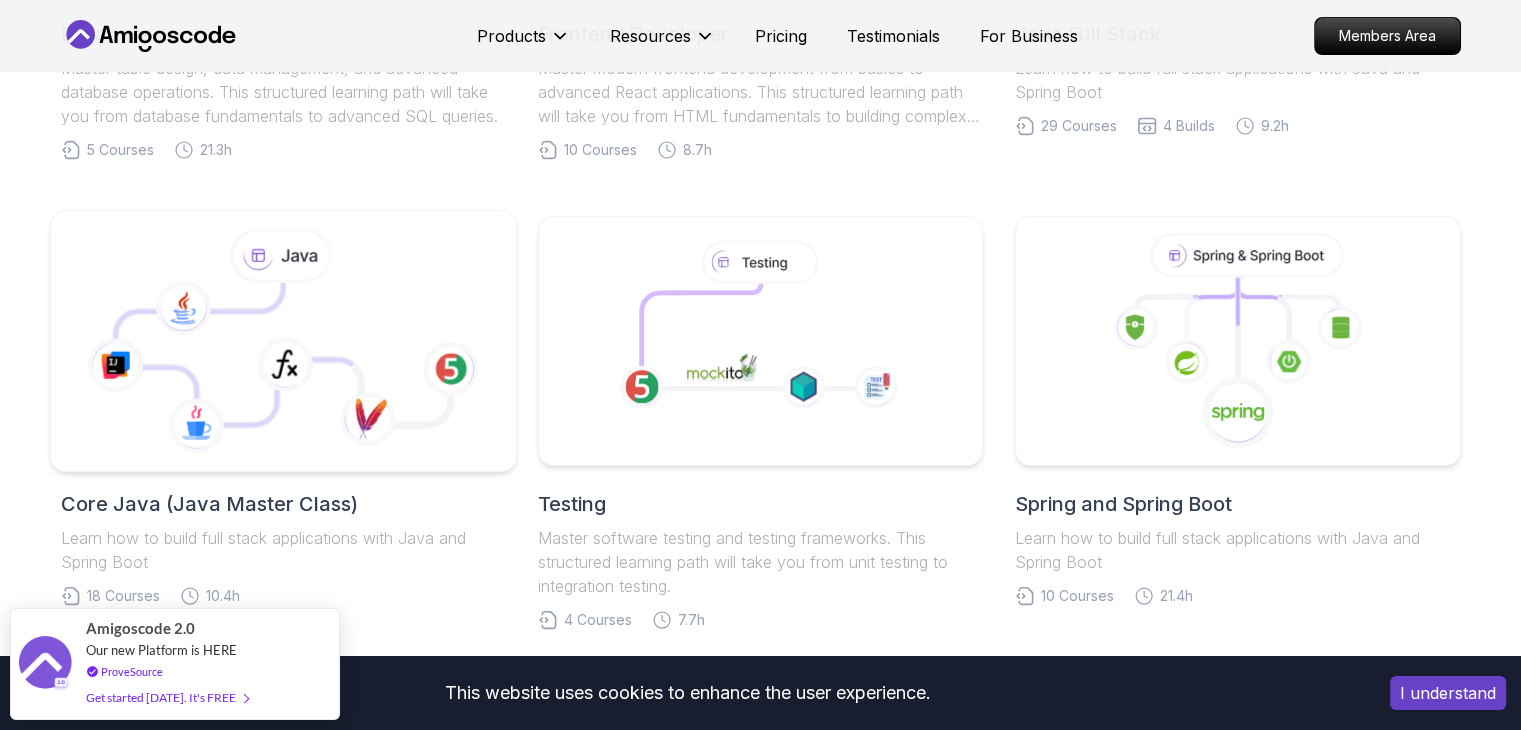click 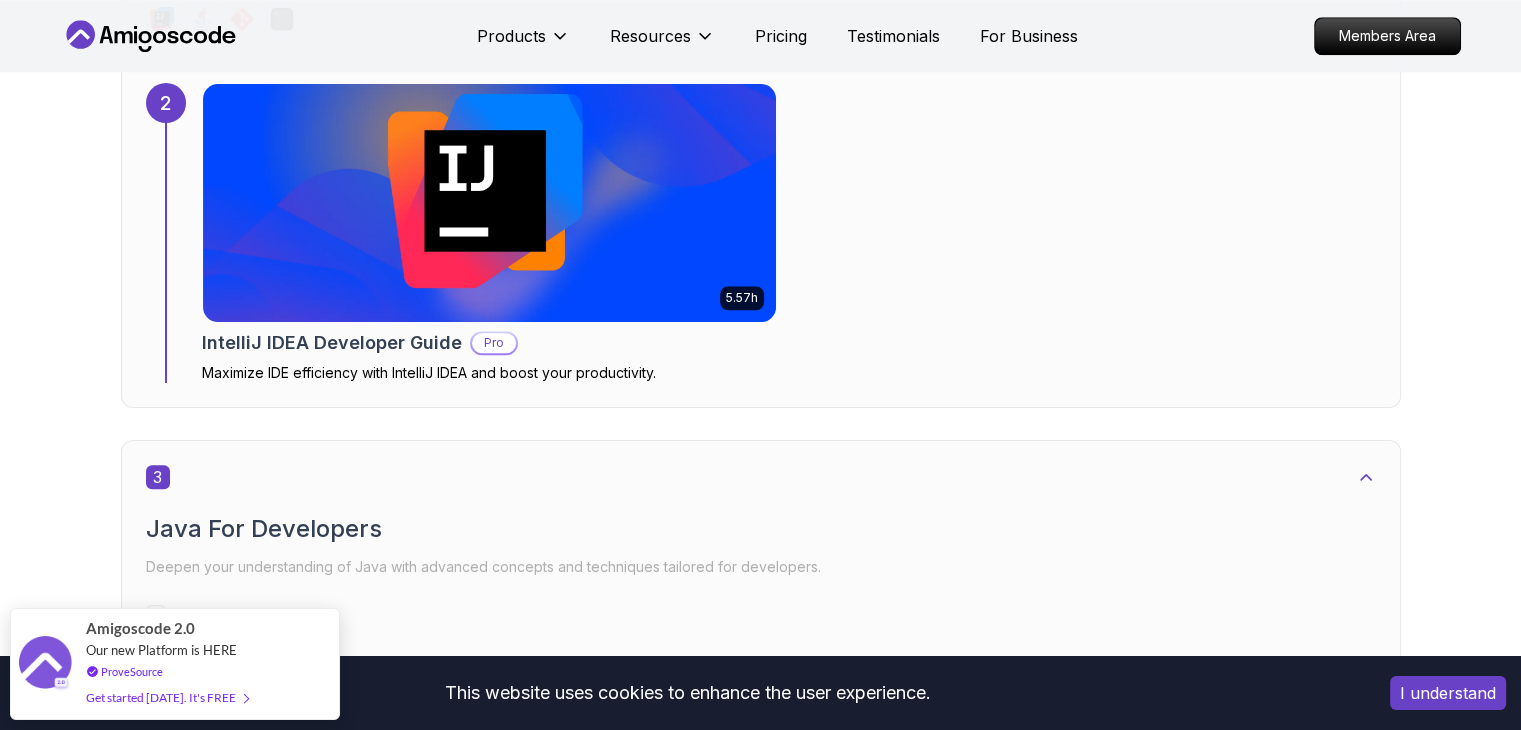 scroll, scrollTop: 2400, scrollLeft: 0, axis: vertical 